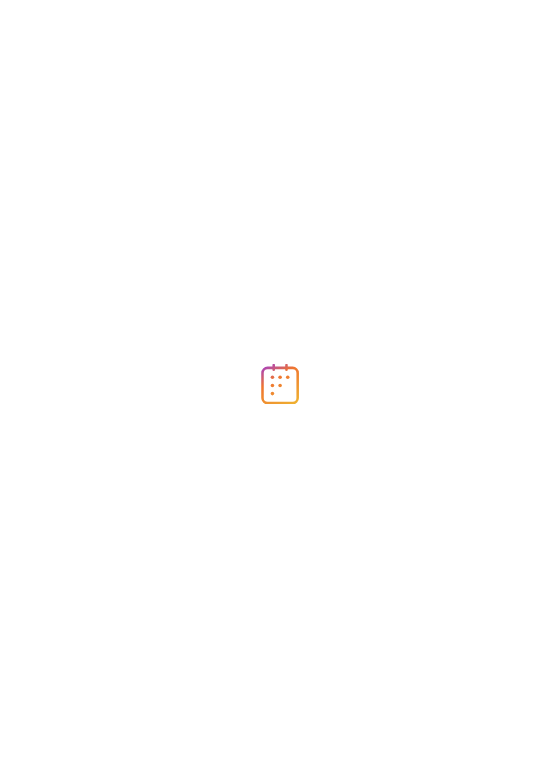 scroll, scrollTop: 0, scrollLeft: 0, axis: both 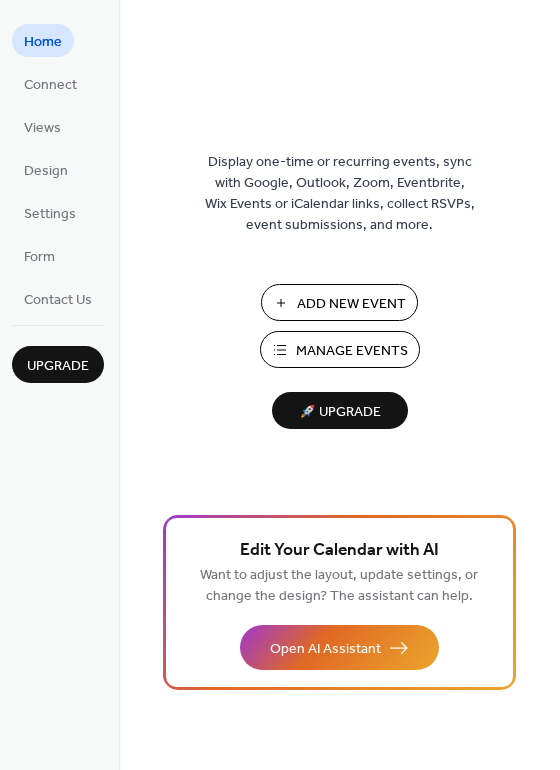 click on "Add New Event" at bounding box center (351, 304) 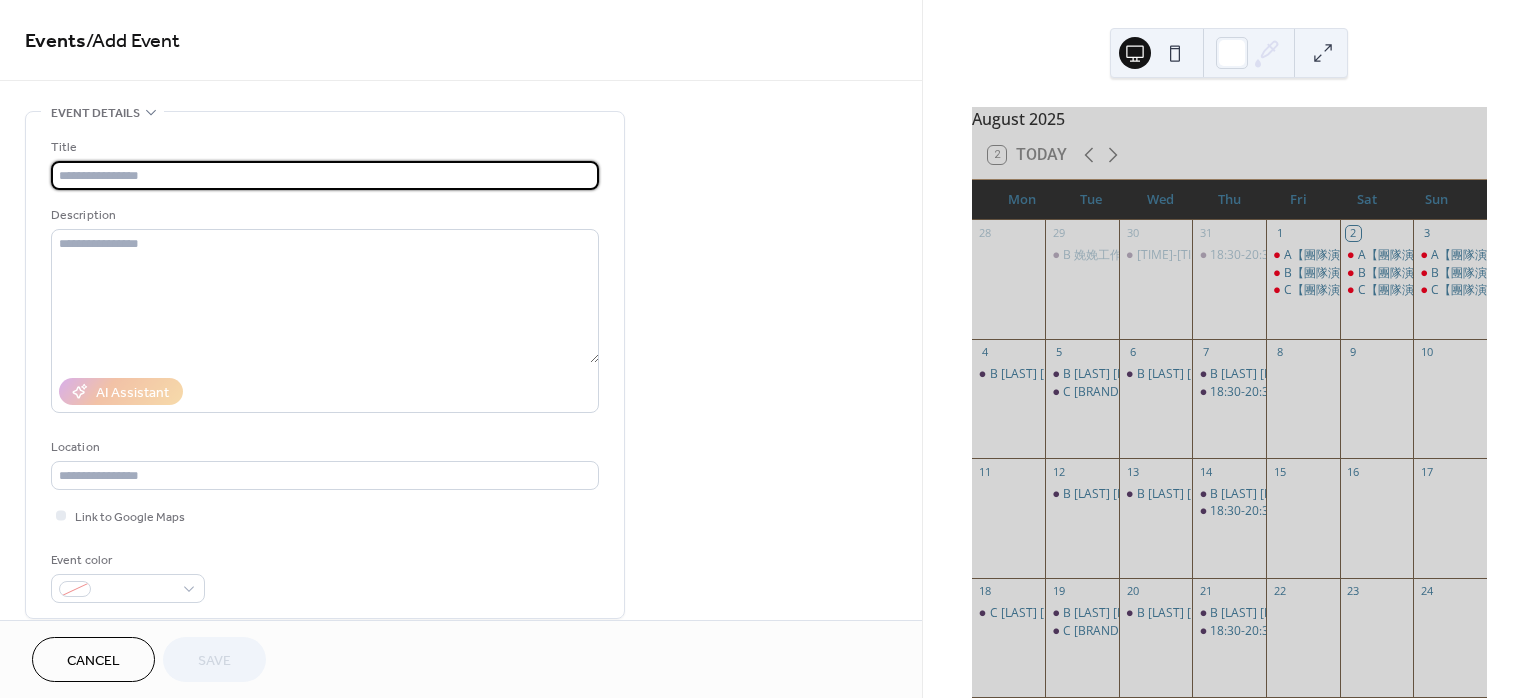 scroll, scrollTop: 0, scrollLeft: 0, axis: both 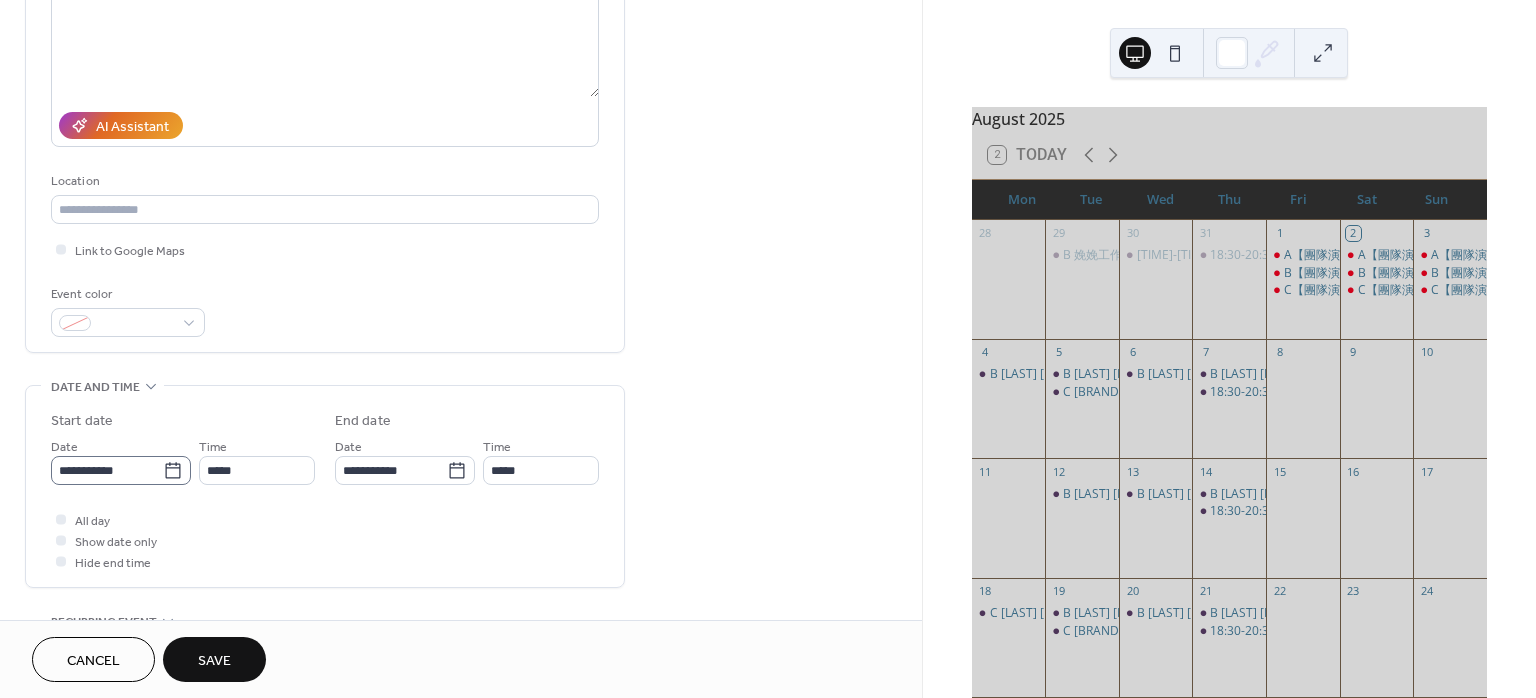 type on "**********" 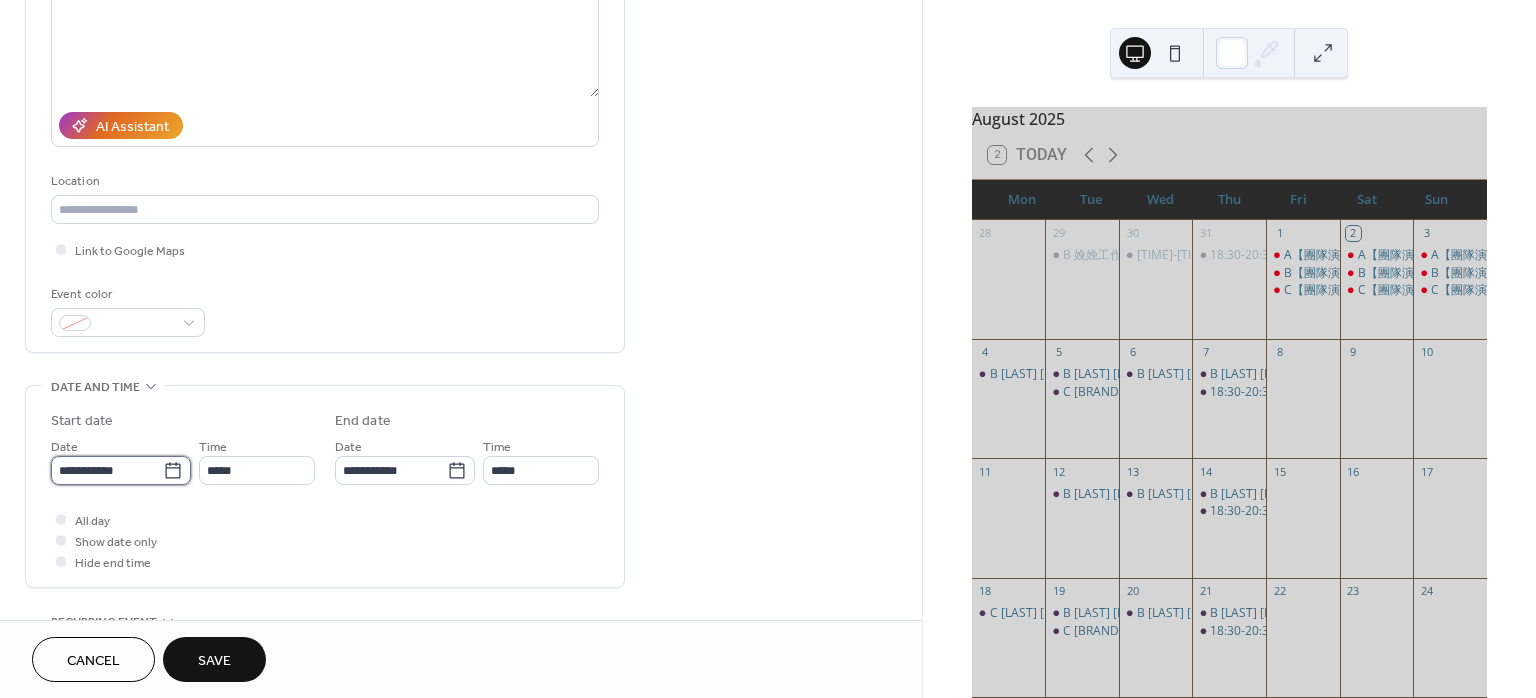click on "**********" at bounding box center (107, 470) 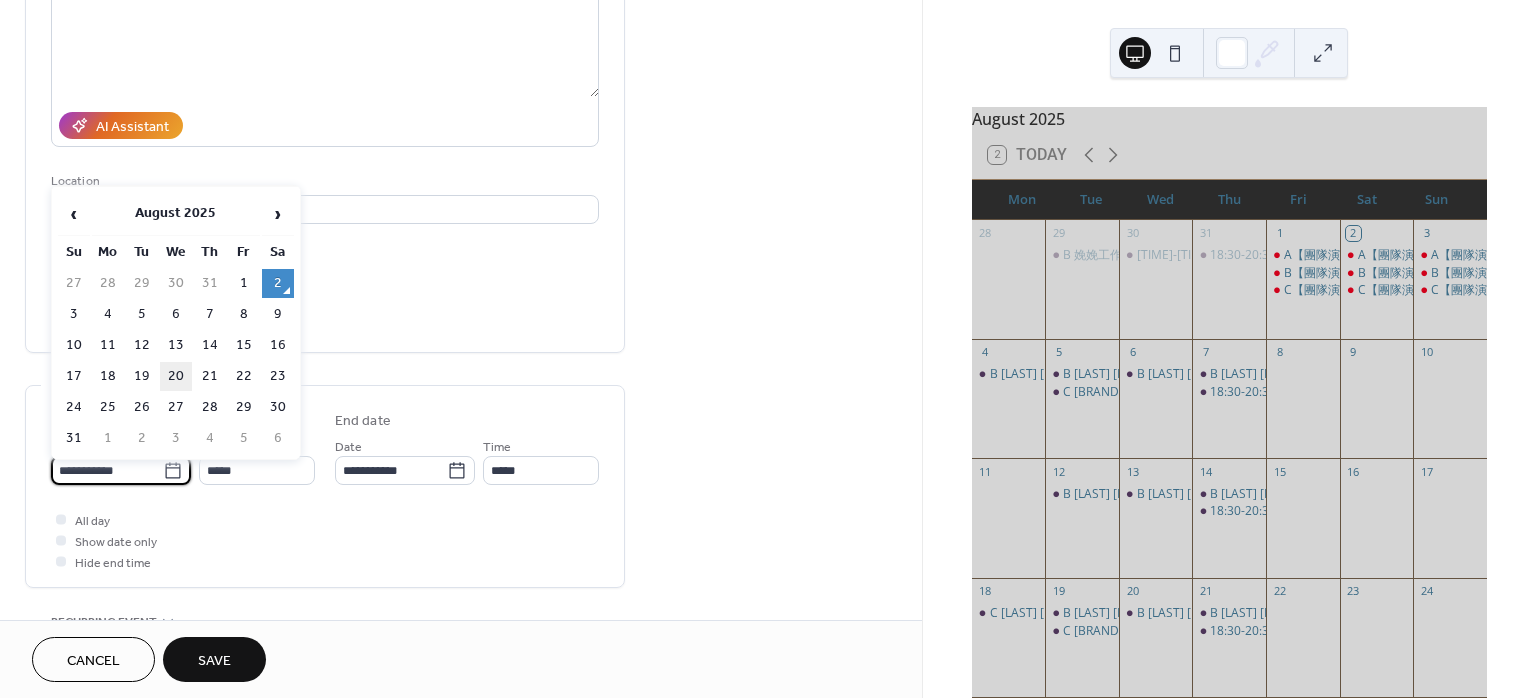 click on "20" at bounding box center (176, 376) 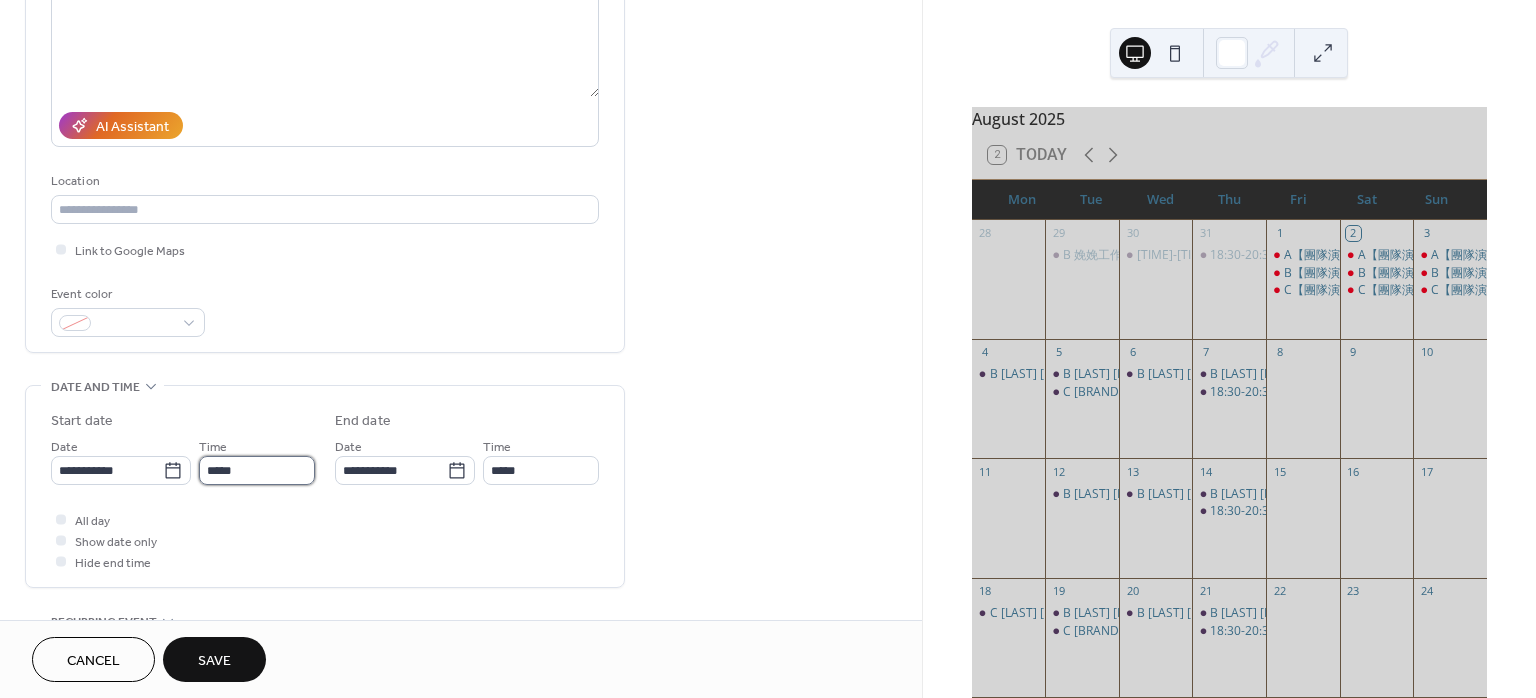 click on "*****" at bounding box center [257, 470] 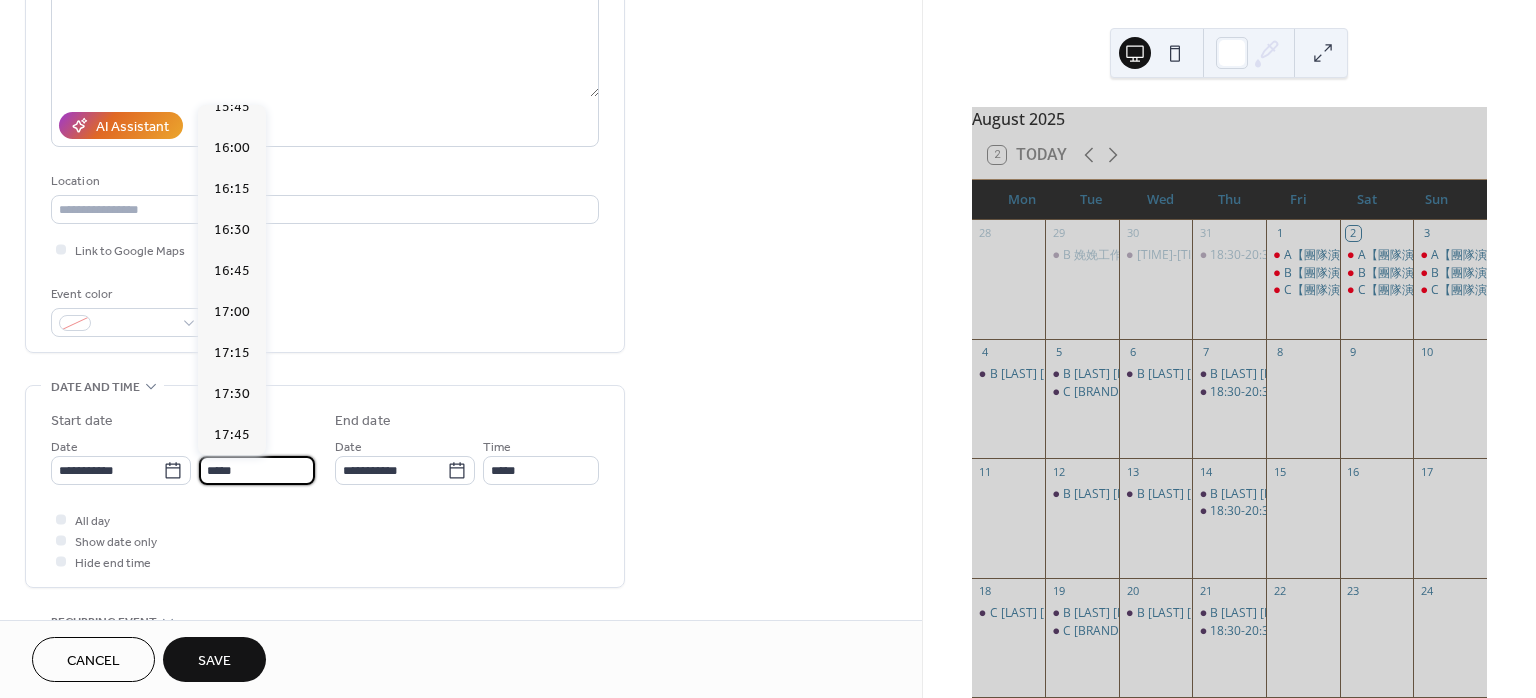 scroll, scrollTop: 2746, scrollLeft: 0, axis: vertical 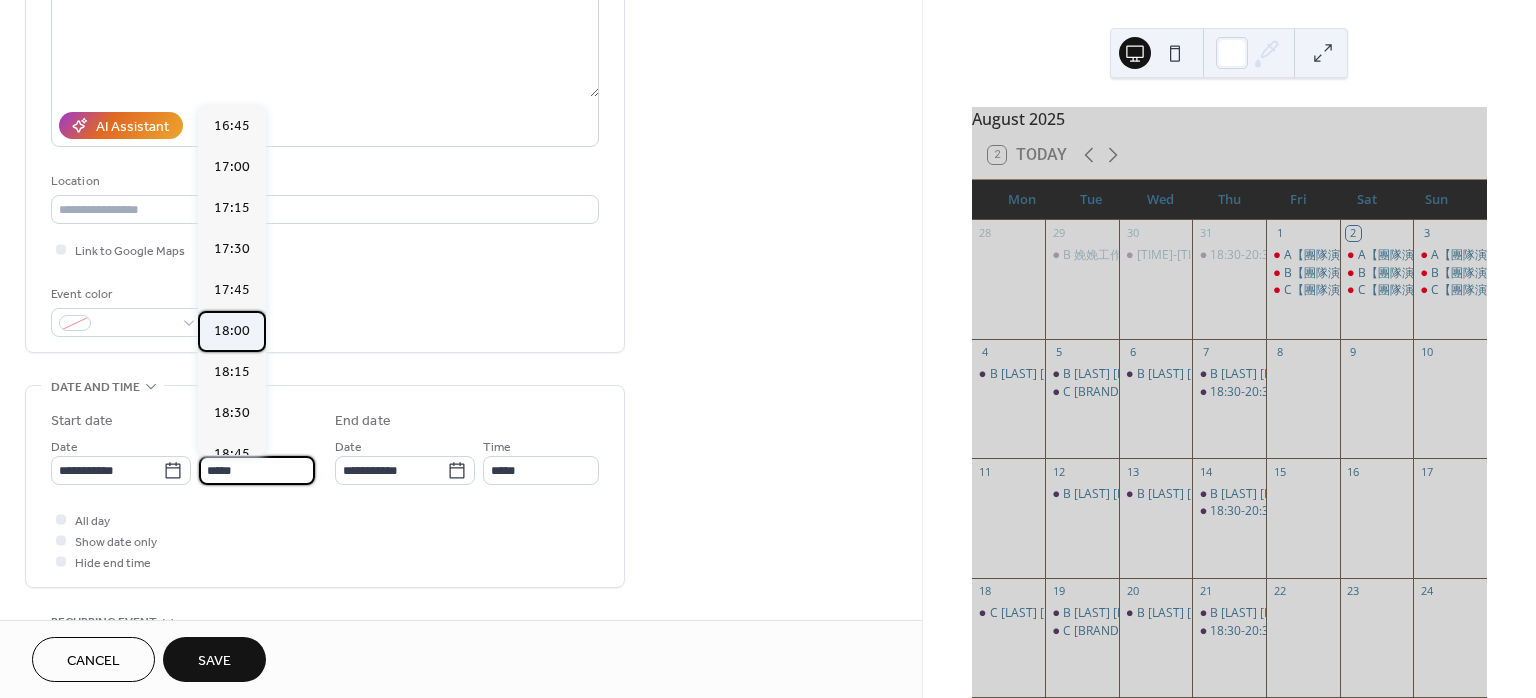 click on "18:00" at bounding box center [232, 330] 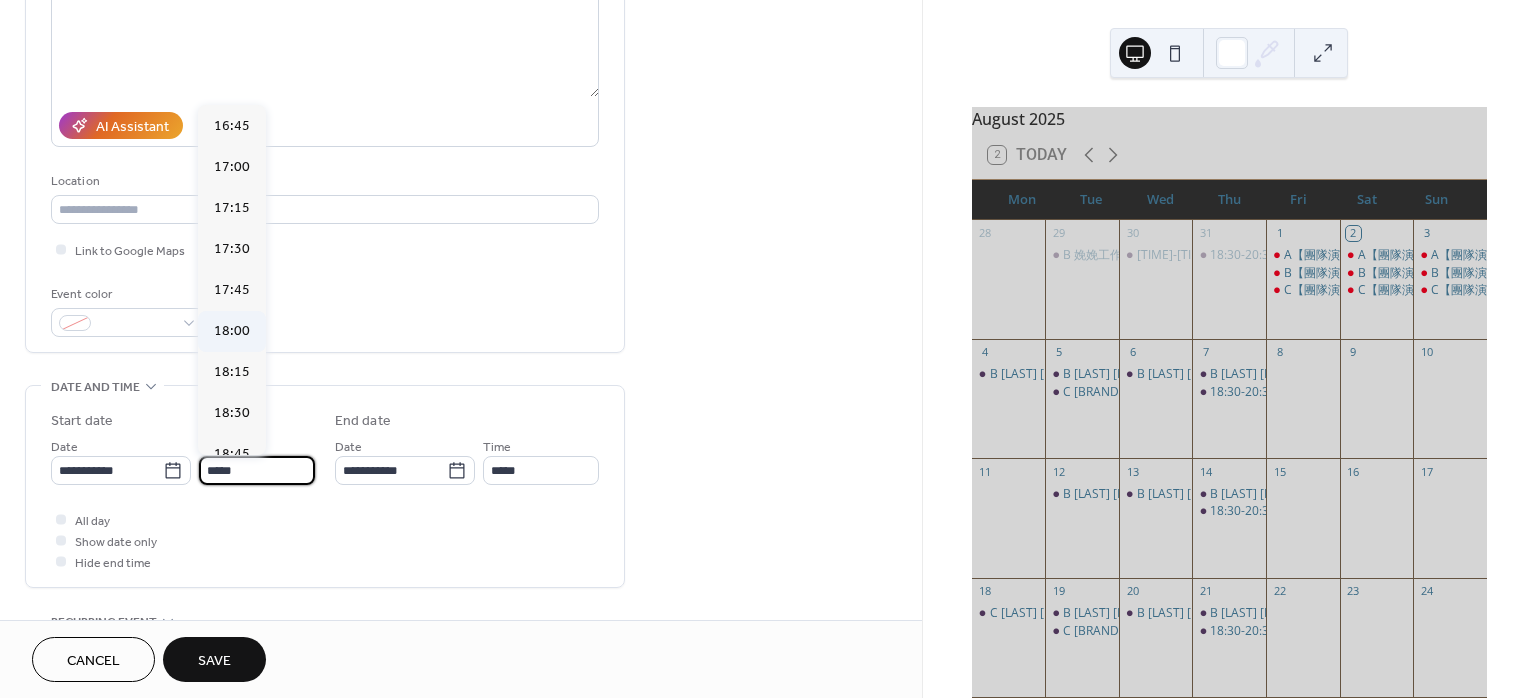 type on "*****" 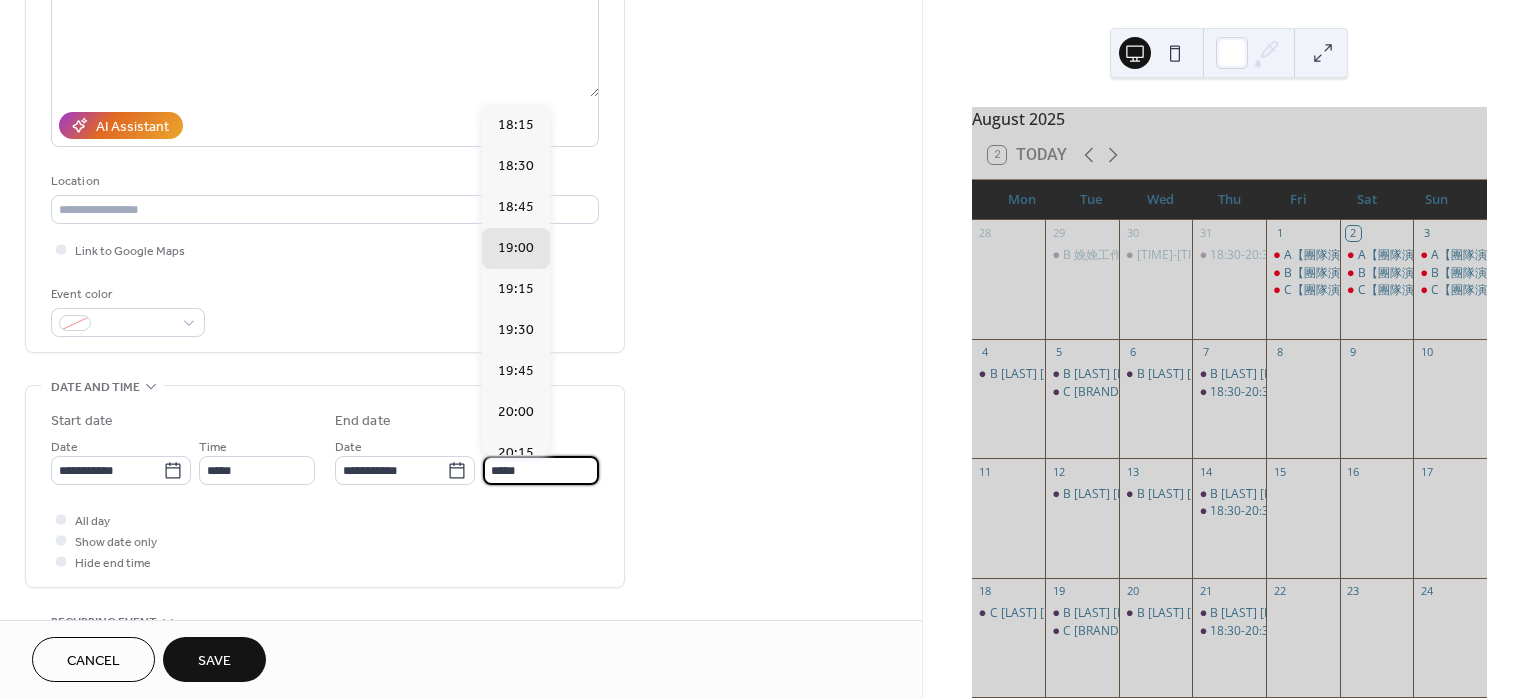 click on "*****" at bounding box center [541, 470] 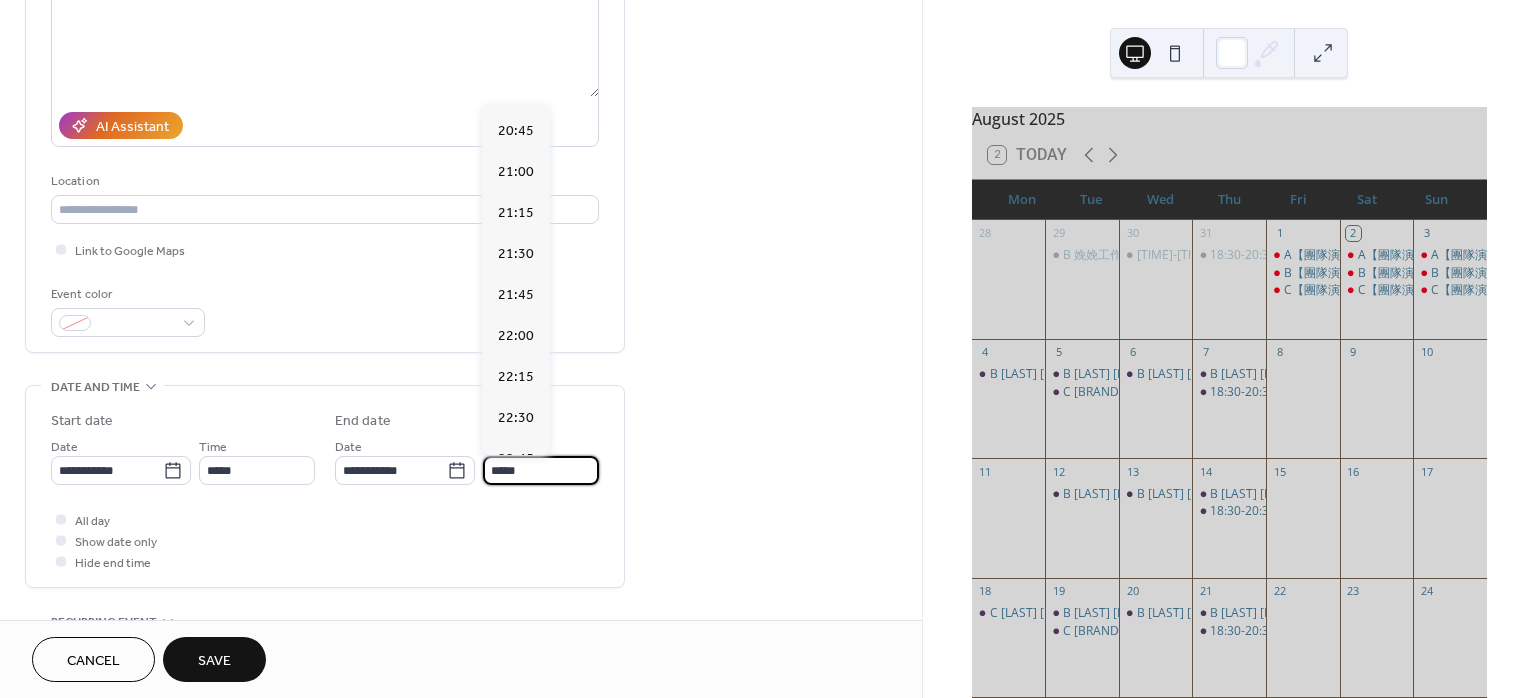 scroll, scrollTop: 533, scrollLeft: 0, axis: vertical 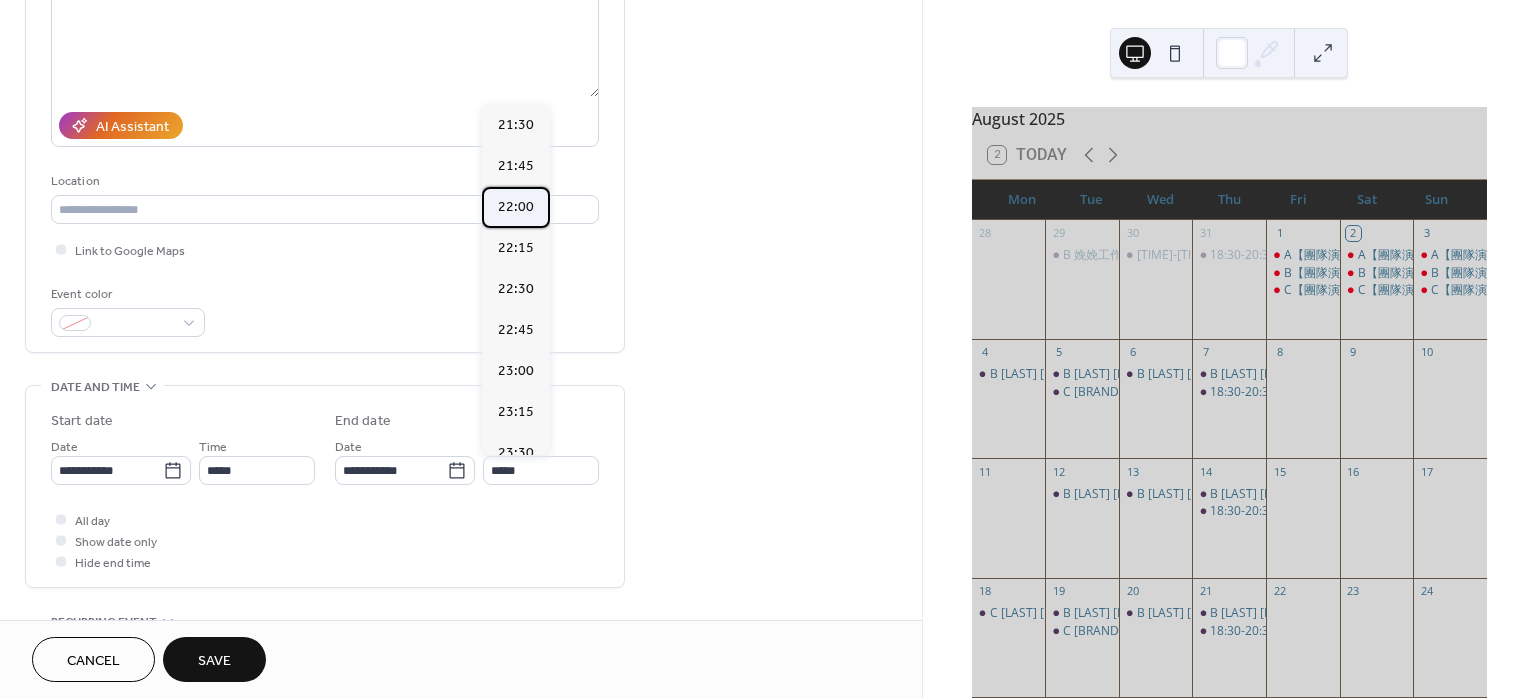 click on "22:00" at bounding box center [516, 206] 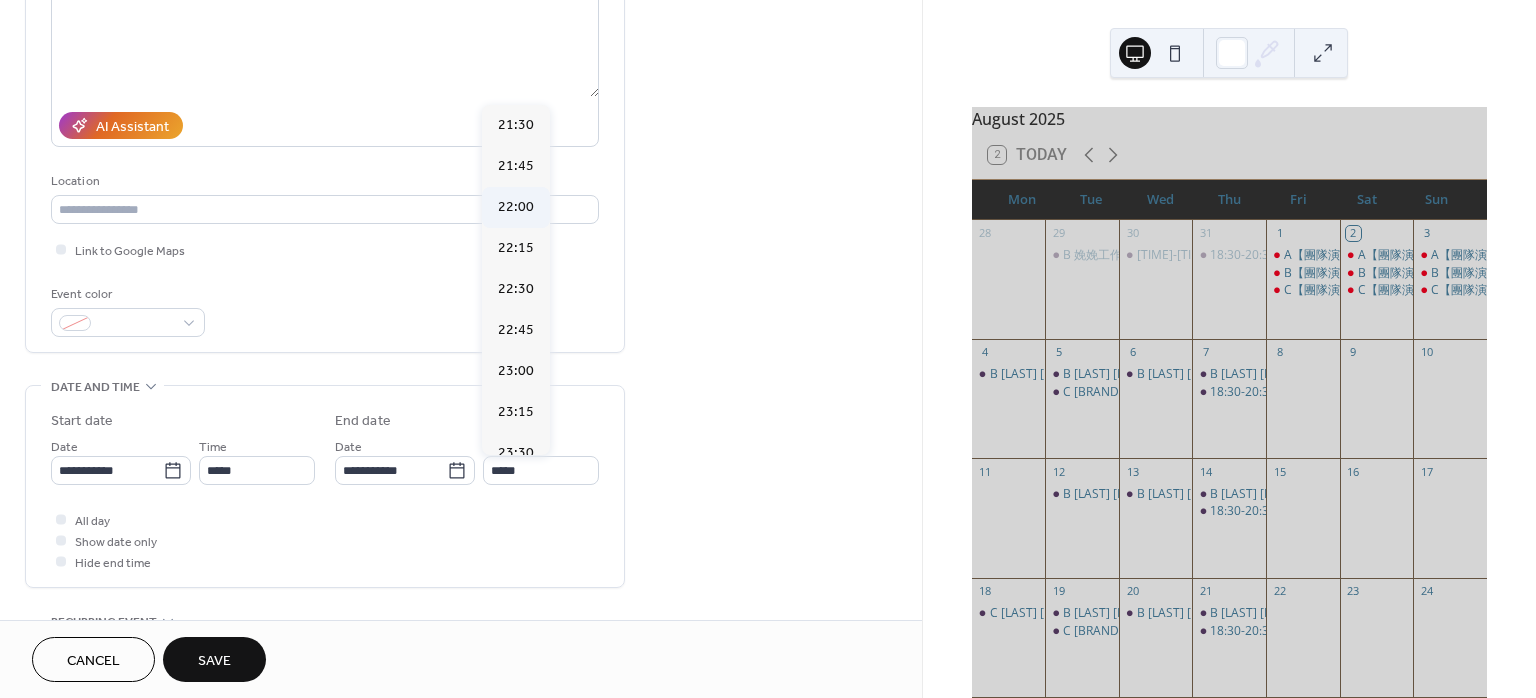 type on "*****" 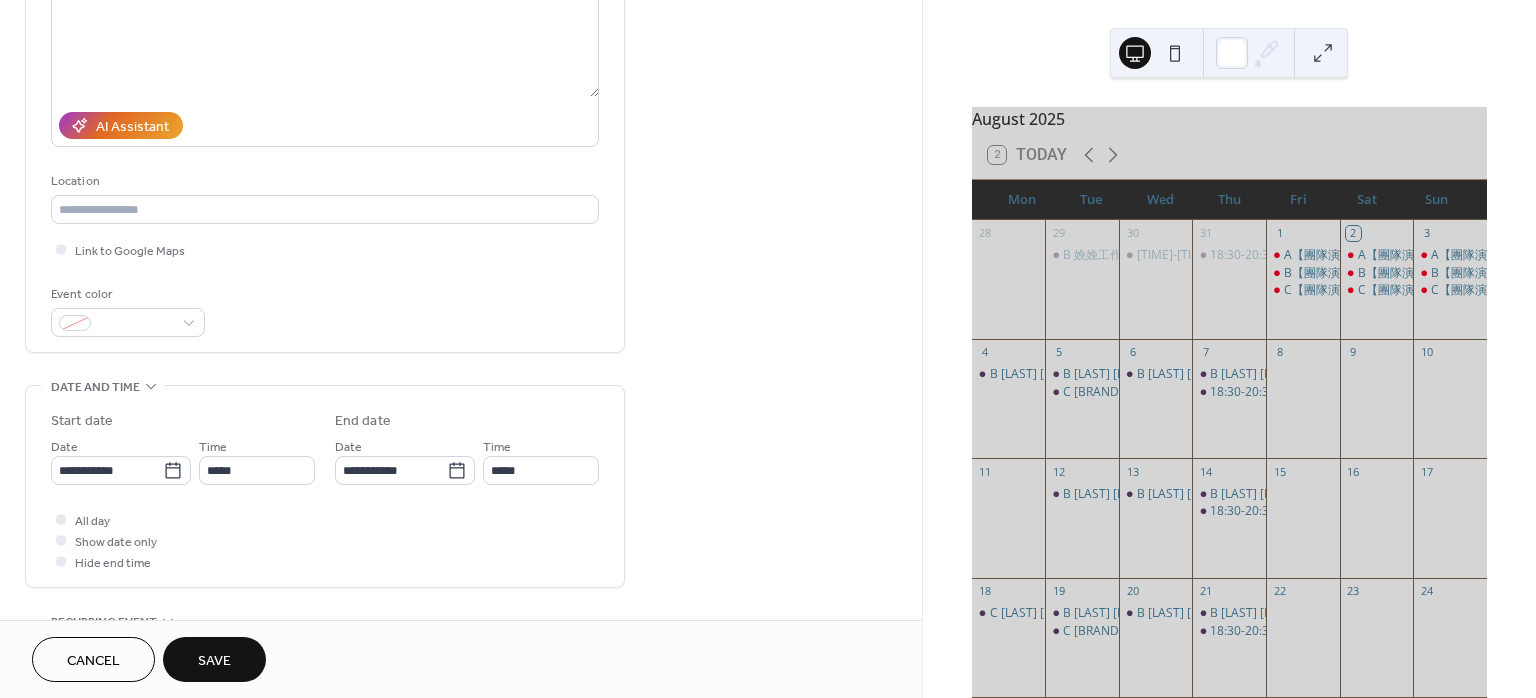 click on "Save" at bounding box center (214, 661) 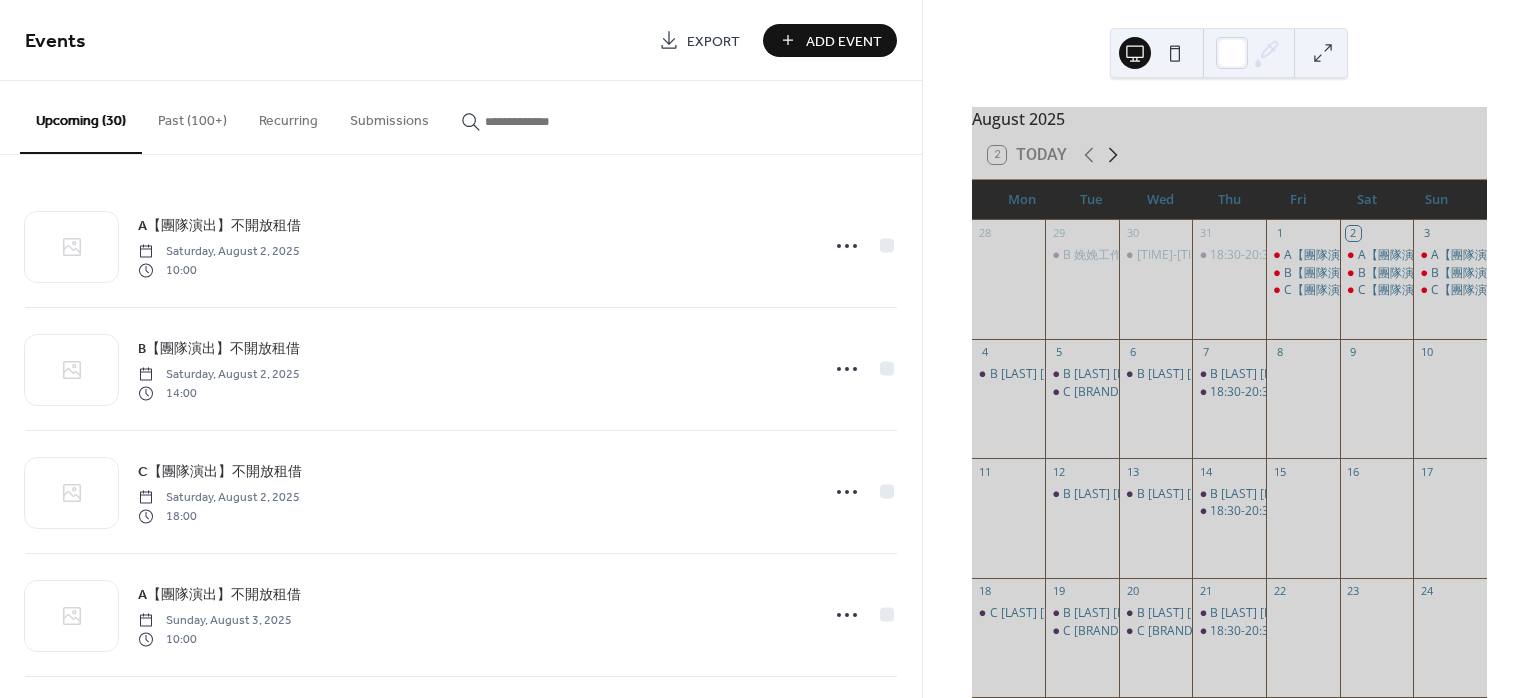 click 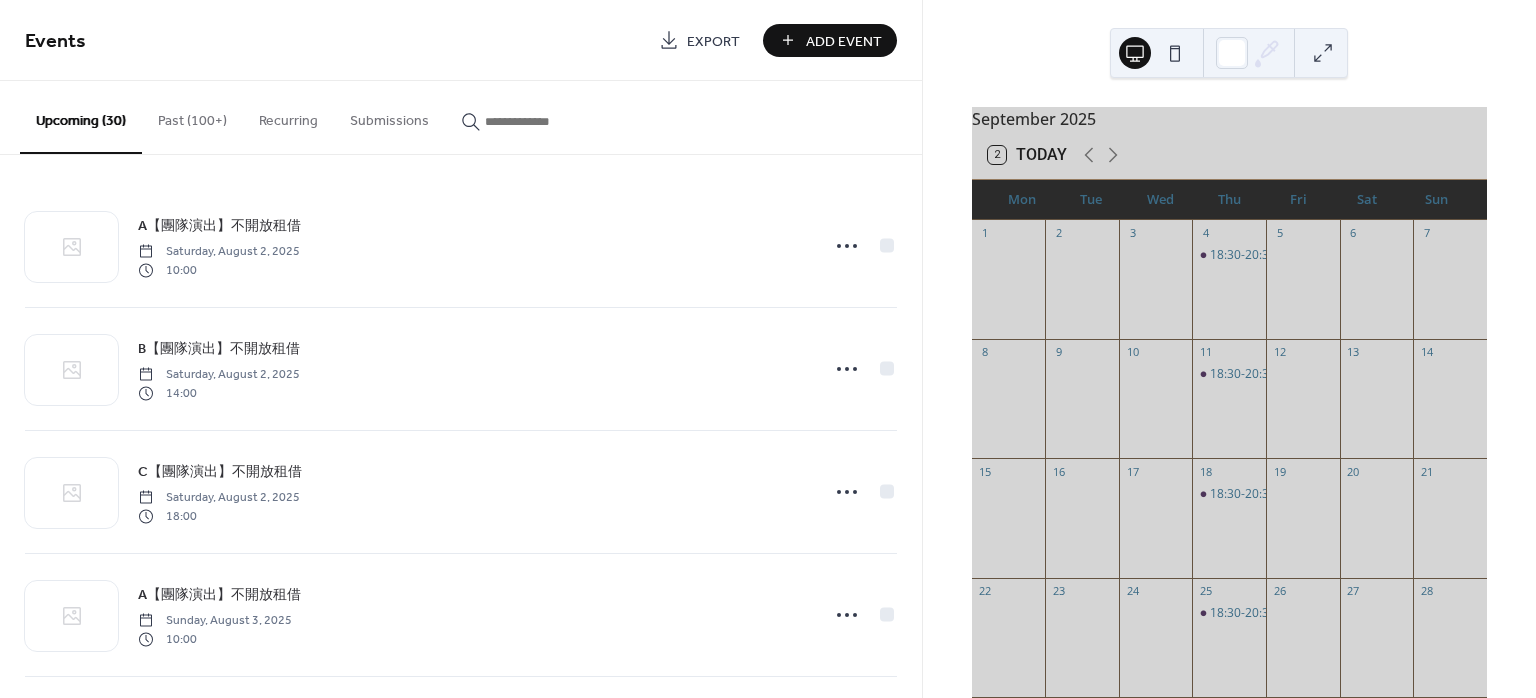 click on "Add Event" at bounding box center [844, 41] 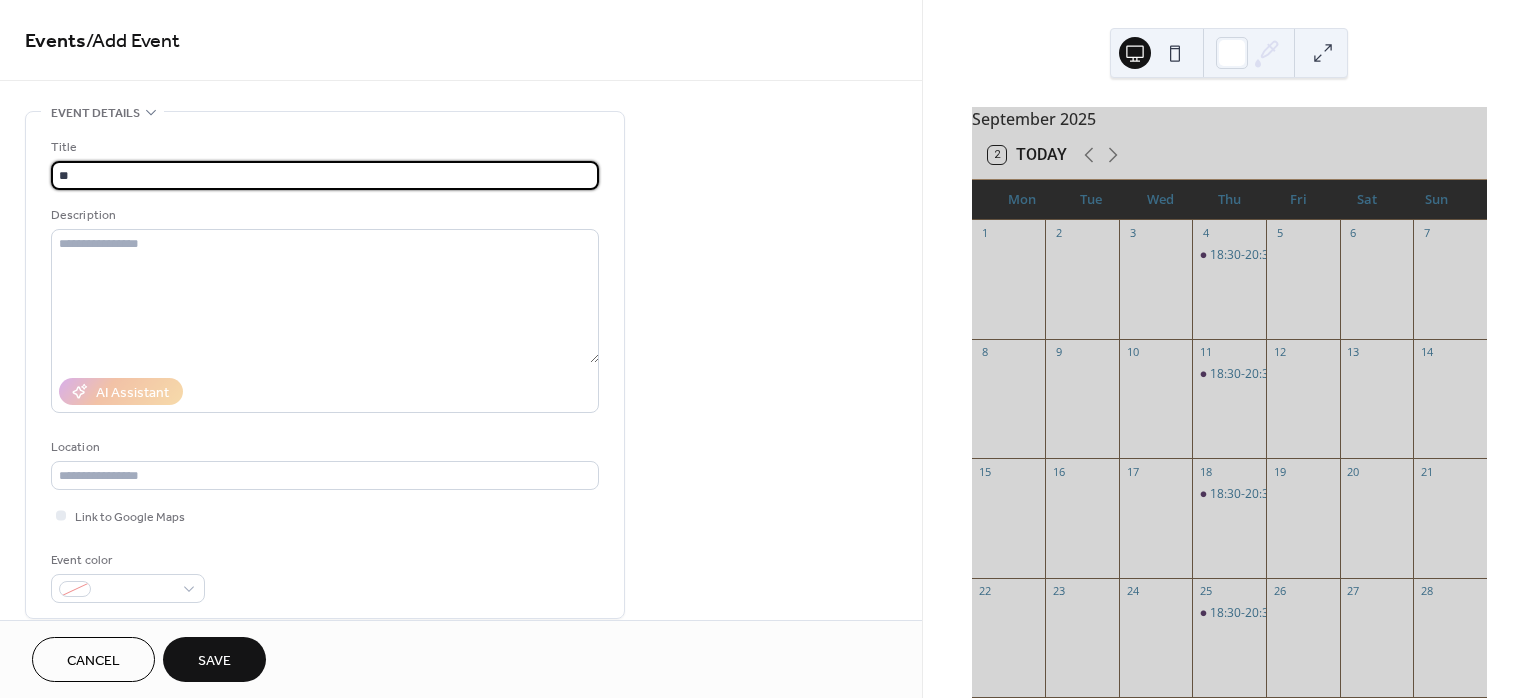 paste on "**********" 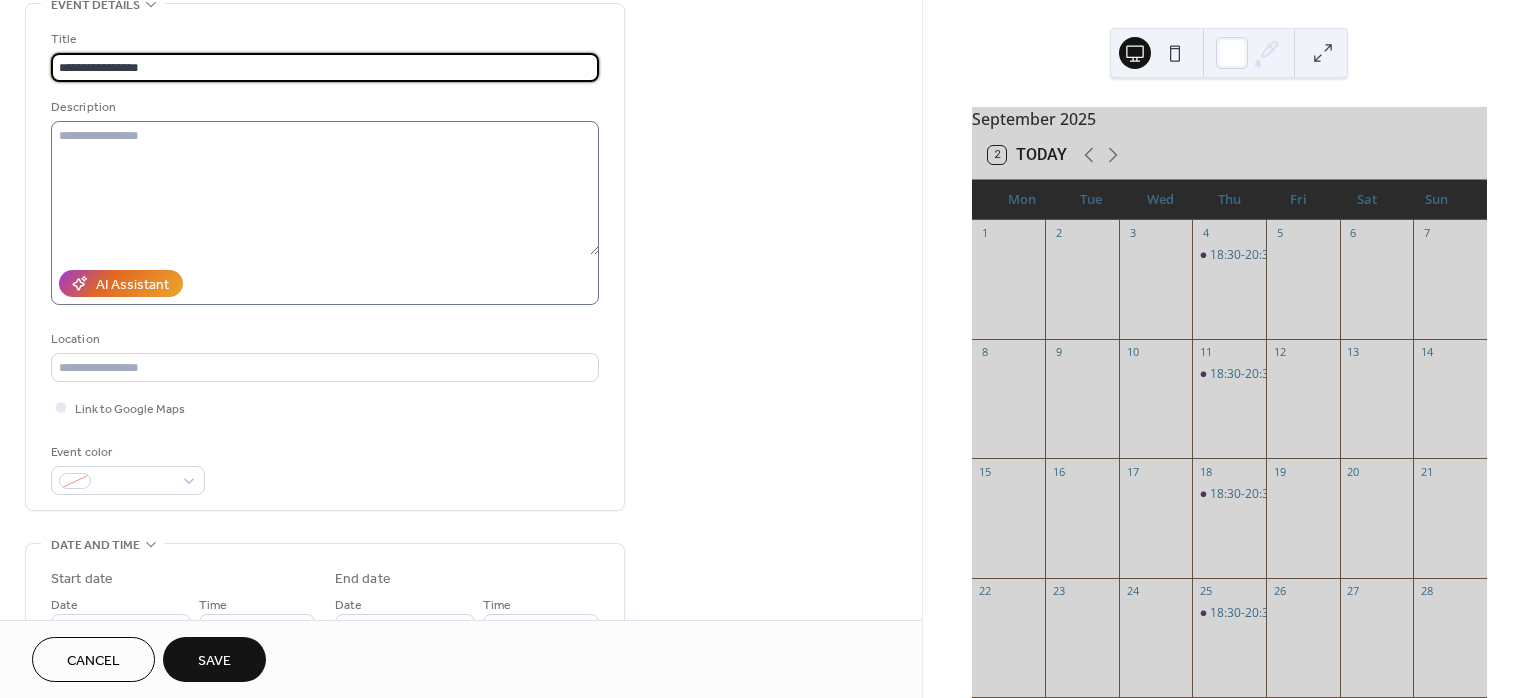 scroll, scrollTop: 133, scrollLeft: 0, axis: vertical 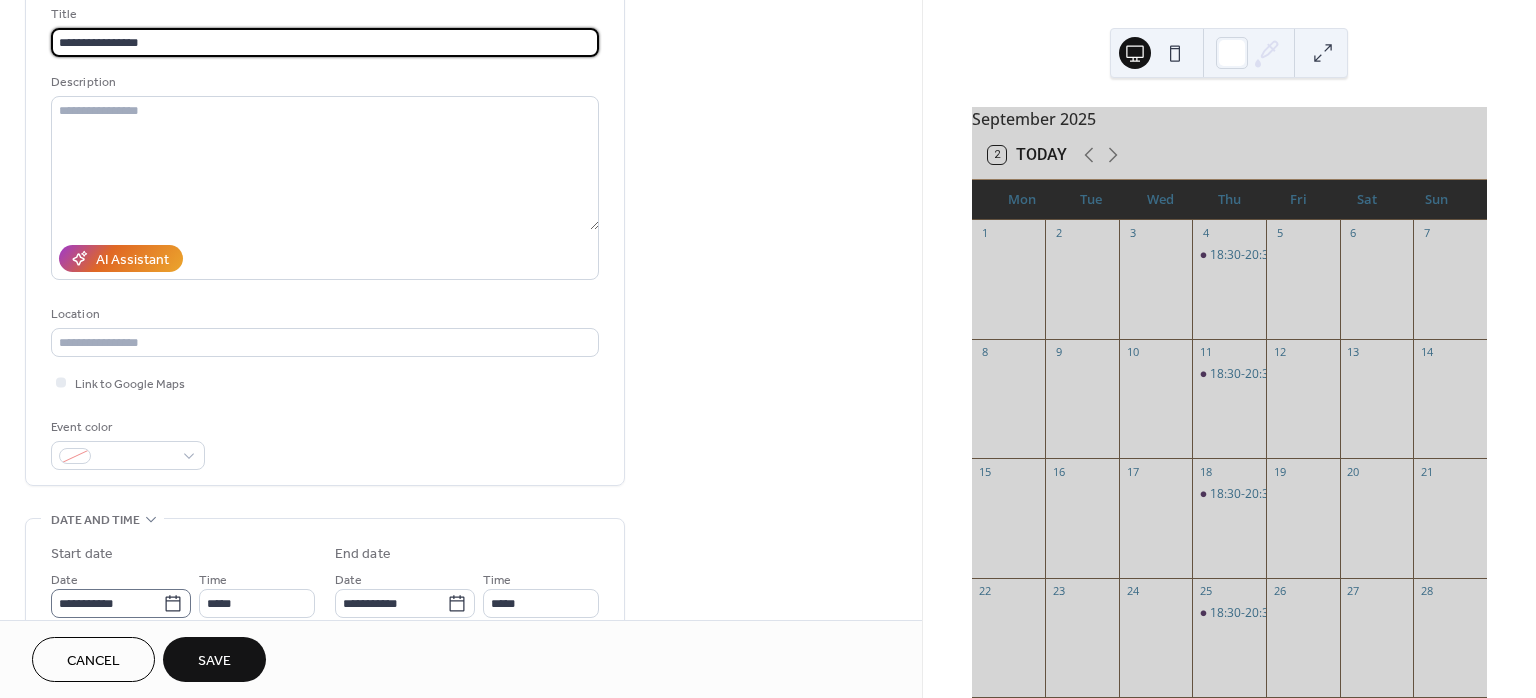 type on "**********" 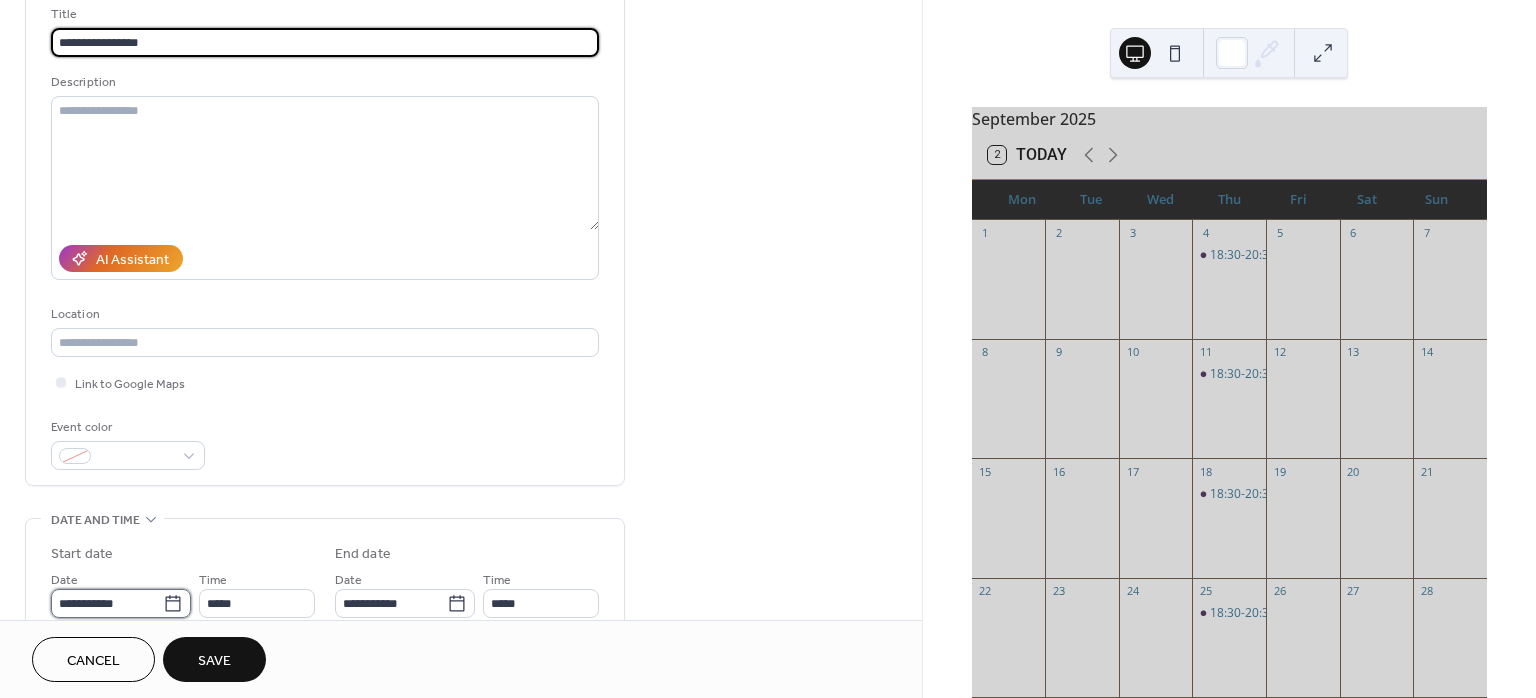 click on "**********" at bounding box center [107, 603] 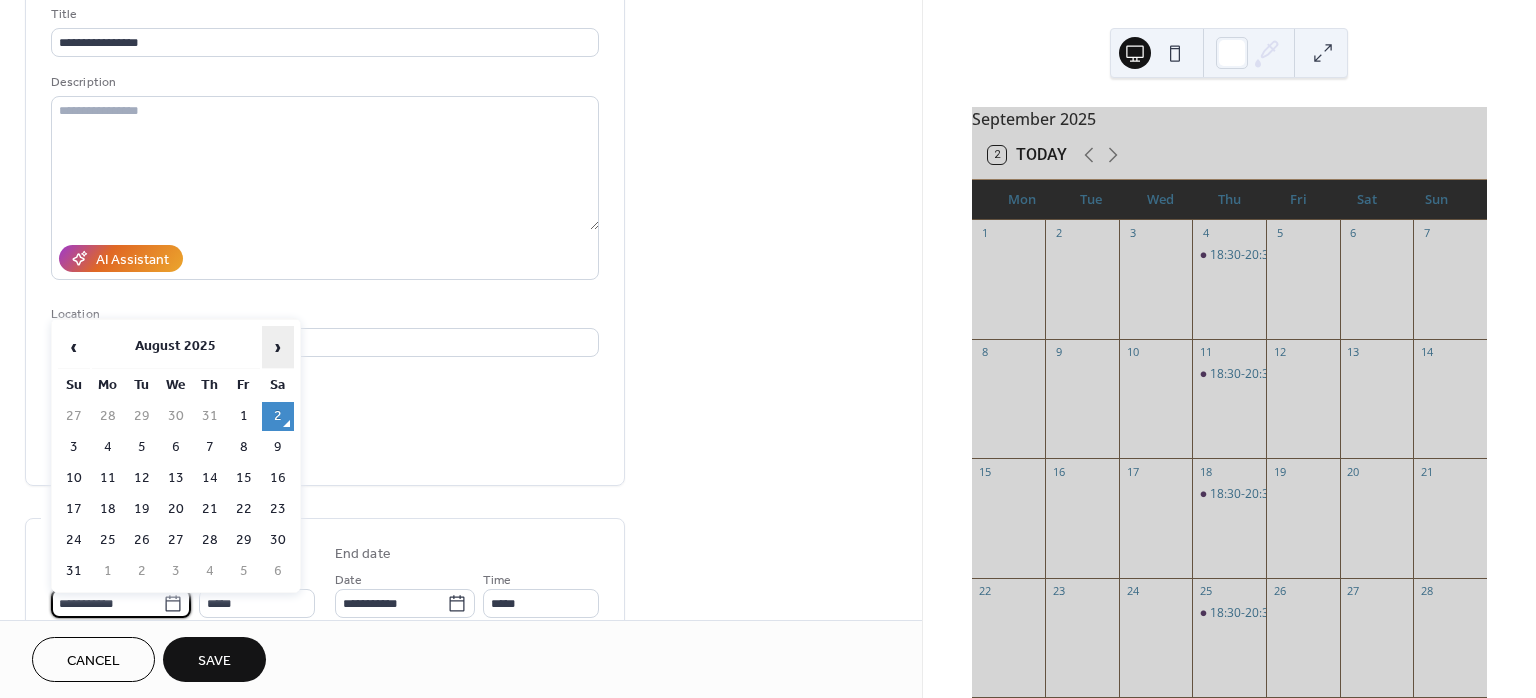 click on "›" at bounding box center (278, 347) 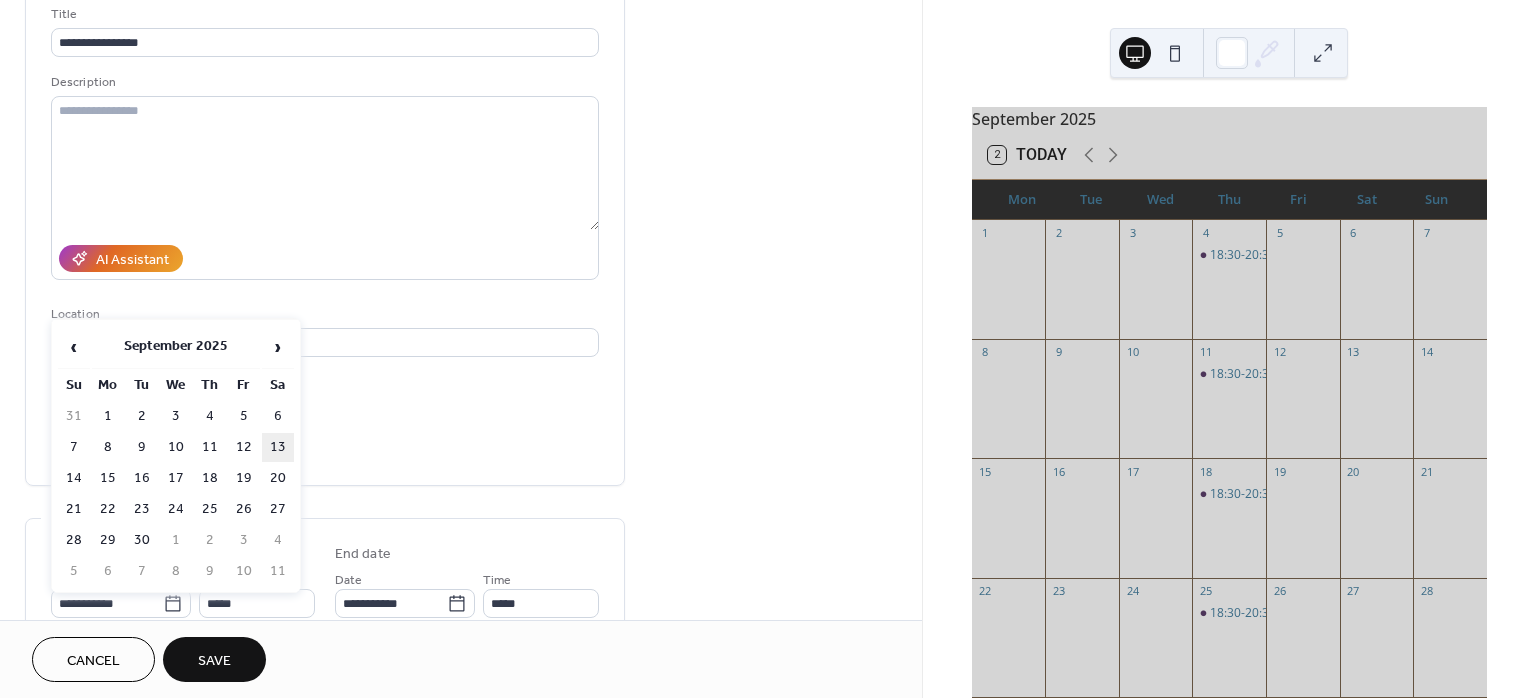 click on "13" at bounding box center (278, 447) 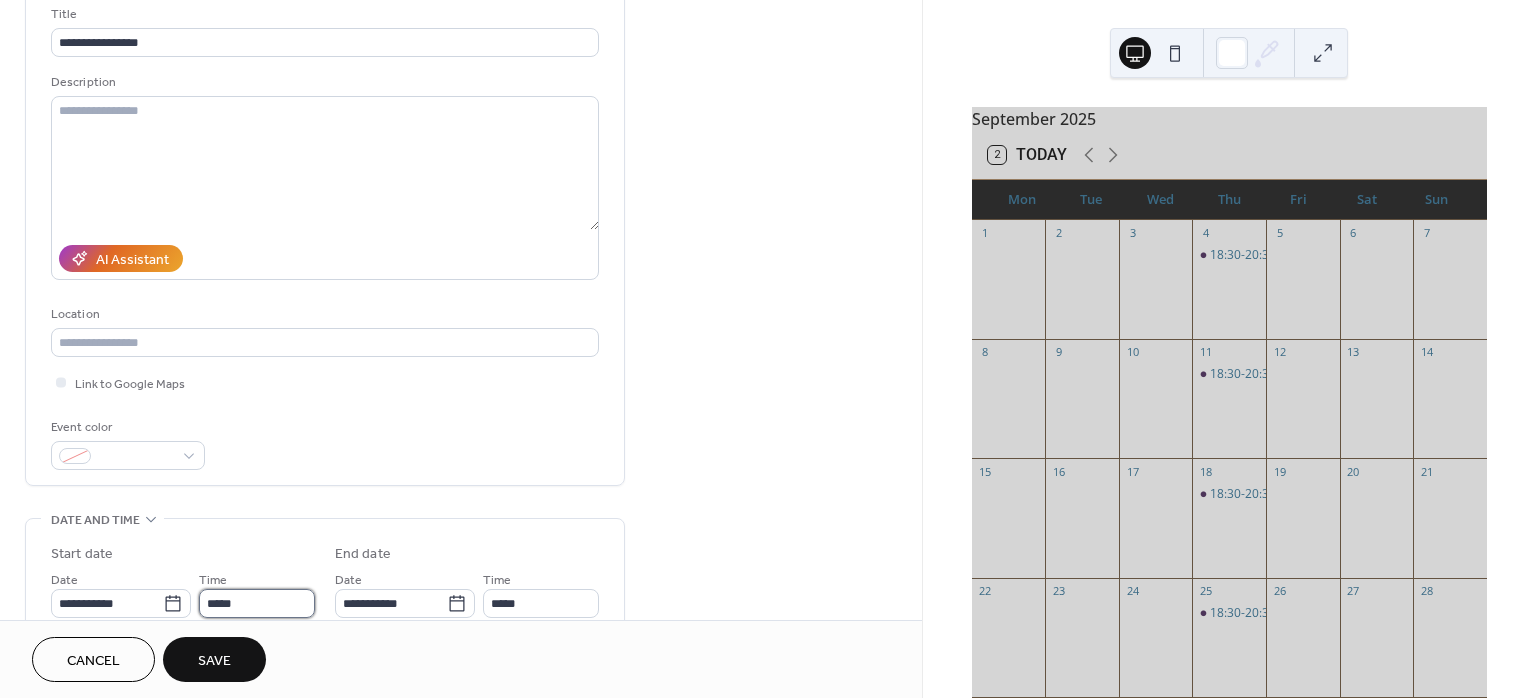 click on "*****" at bounding box center [257, 603] 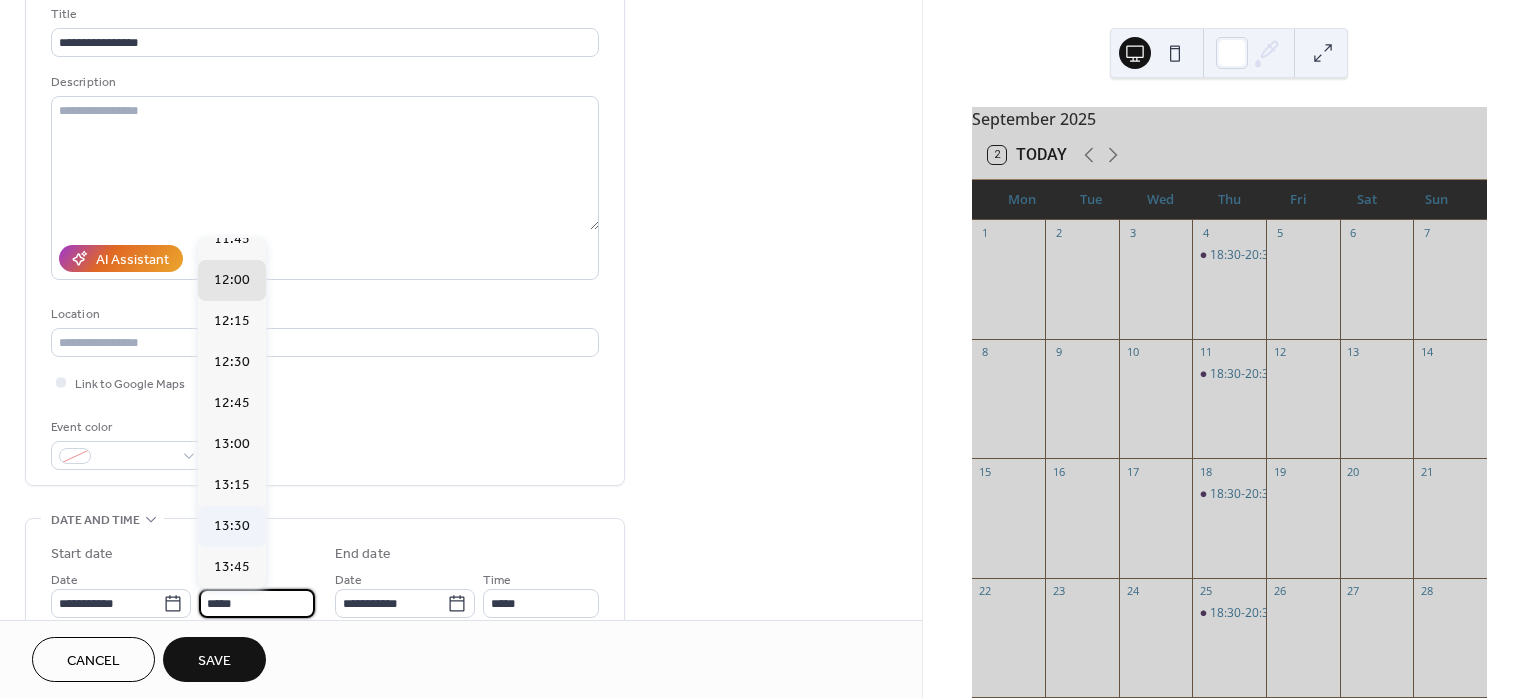 scroll, scrollTop: 1546, scrollLeft: 0, axis: vertical 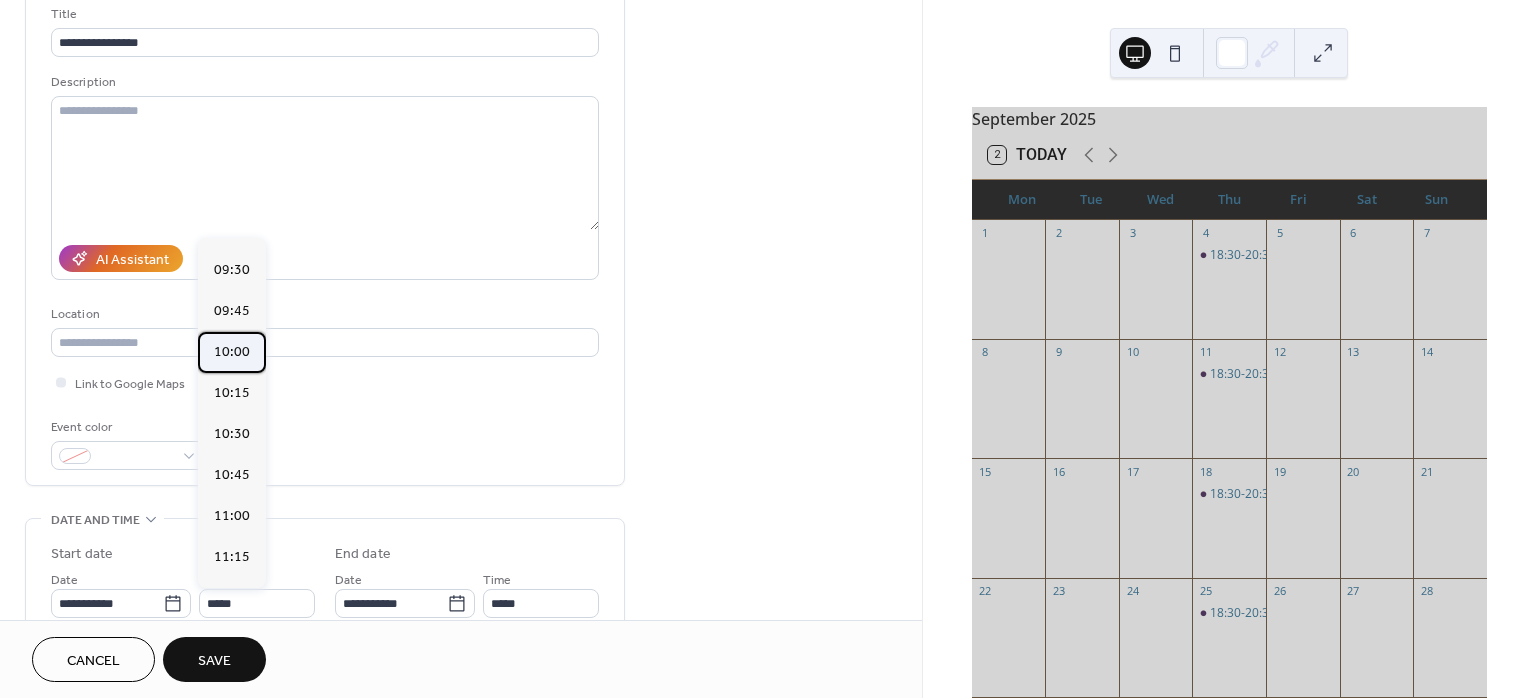 click on "10:00" at bounding box center [232, 352] 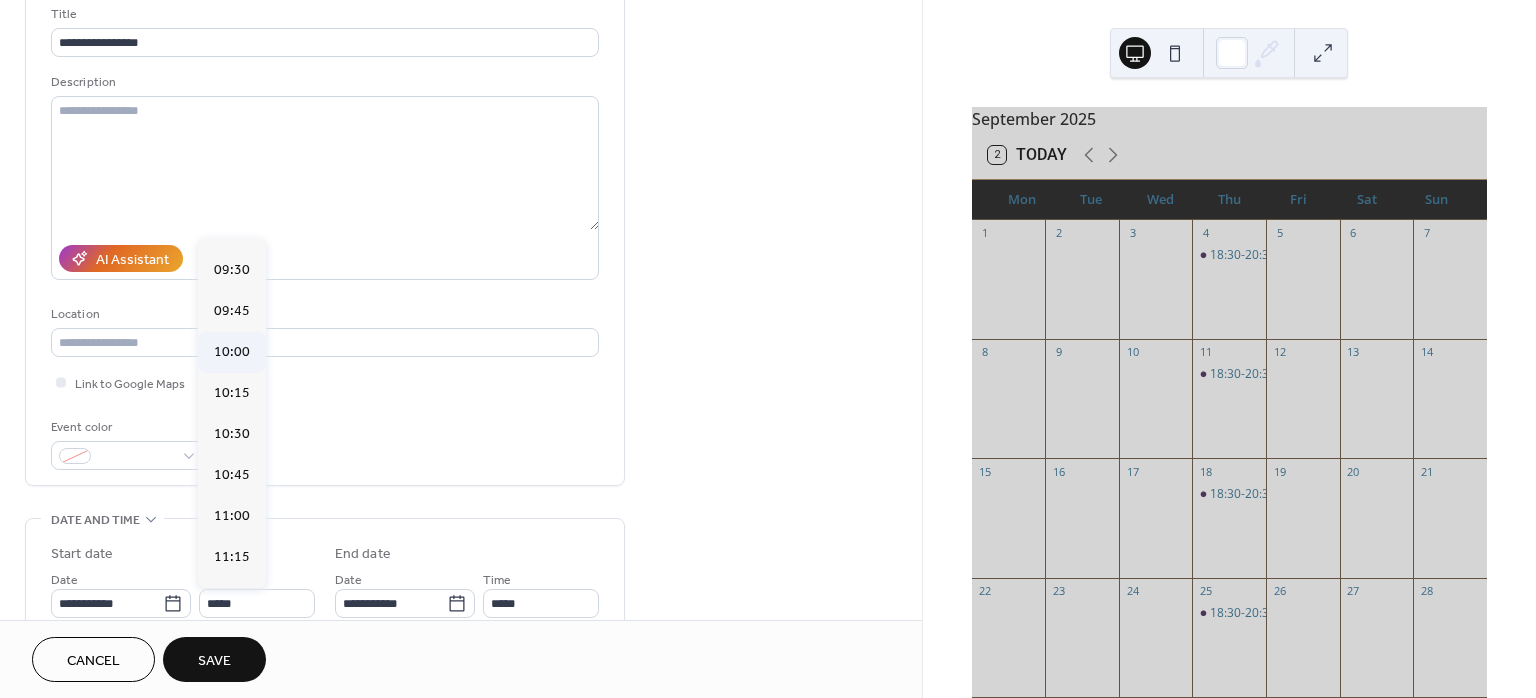 type on "*****" 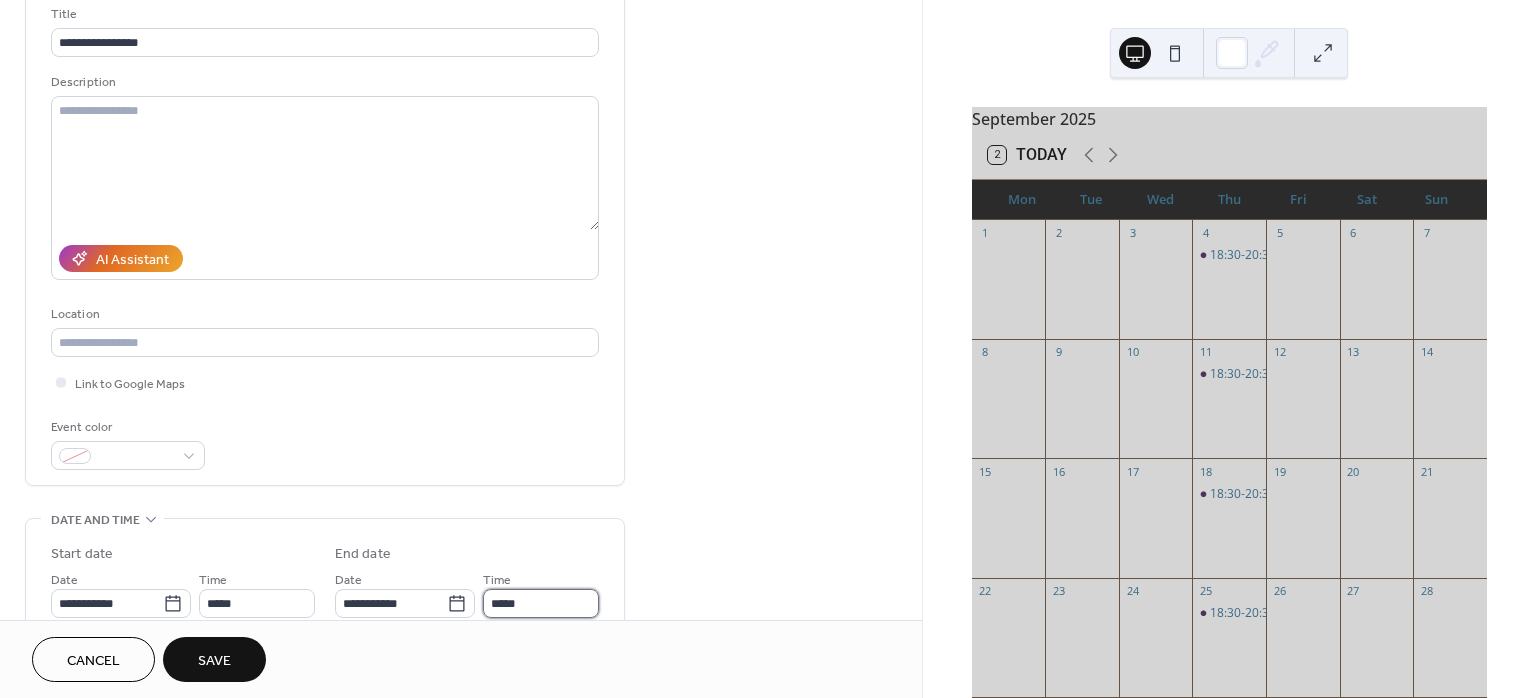 click on "*****" at bounding box center [541, 603] 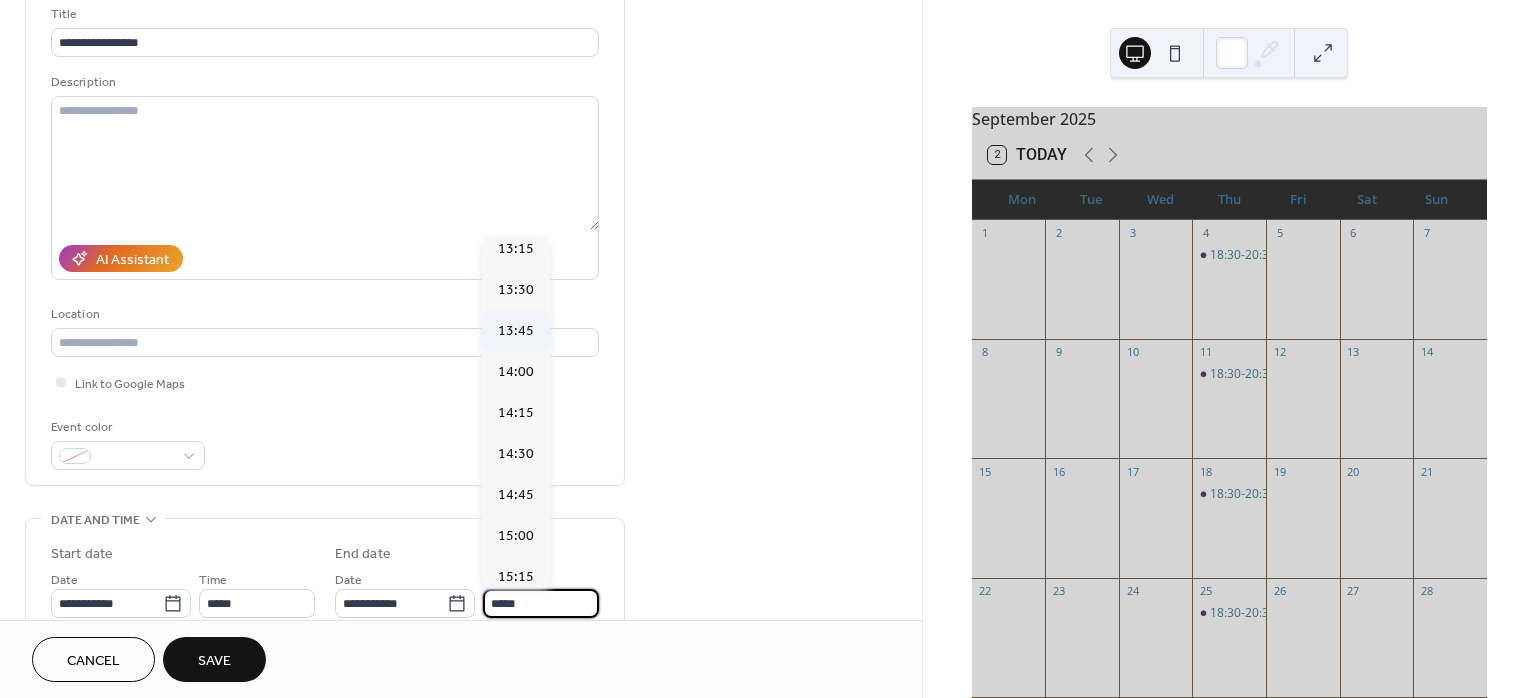 scroll, scrollTop: 533, scrollLeft: 0, axis: vertical 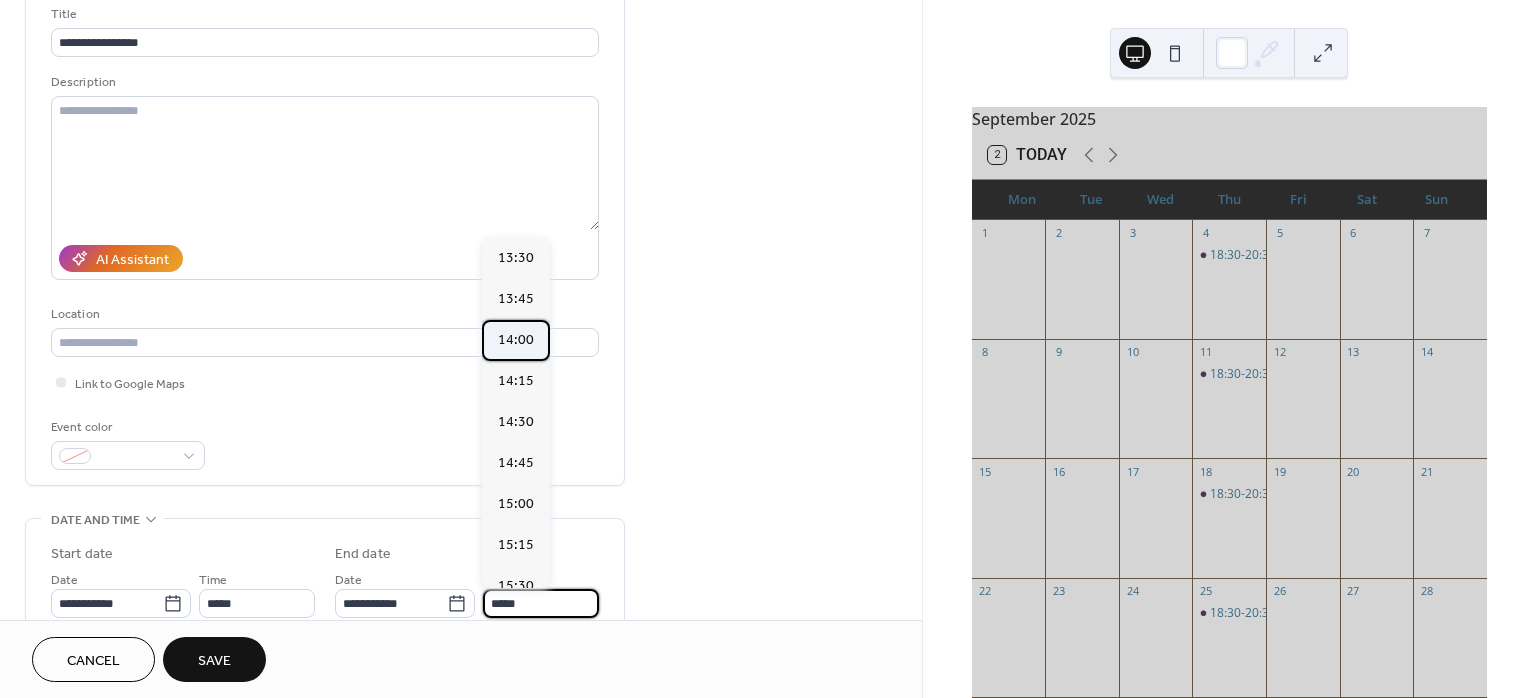 click on "14:00" at bounding box center [516, 340] 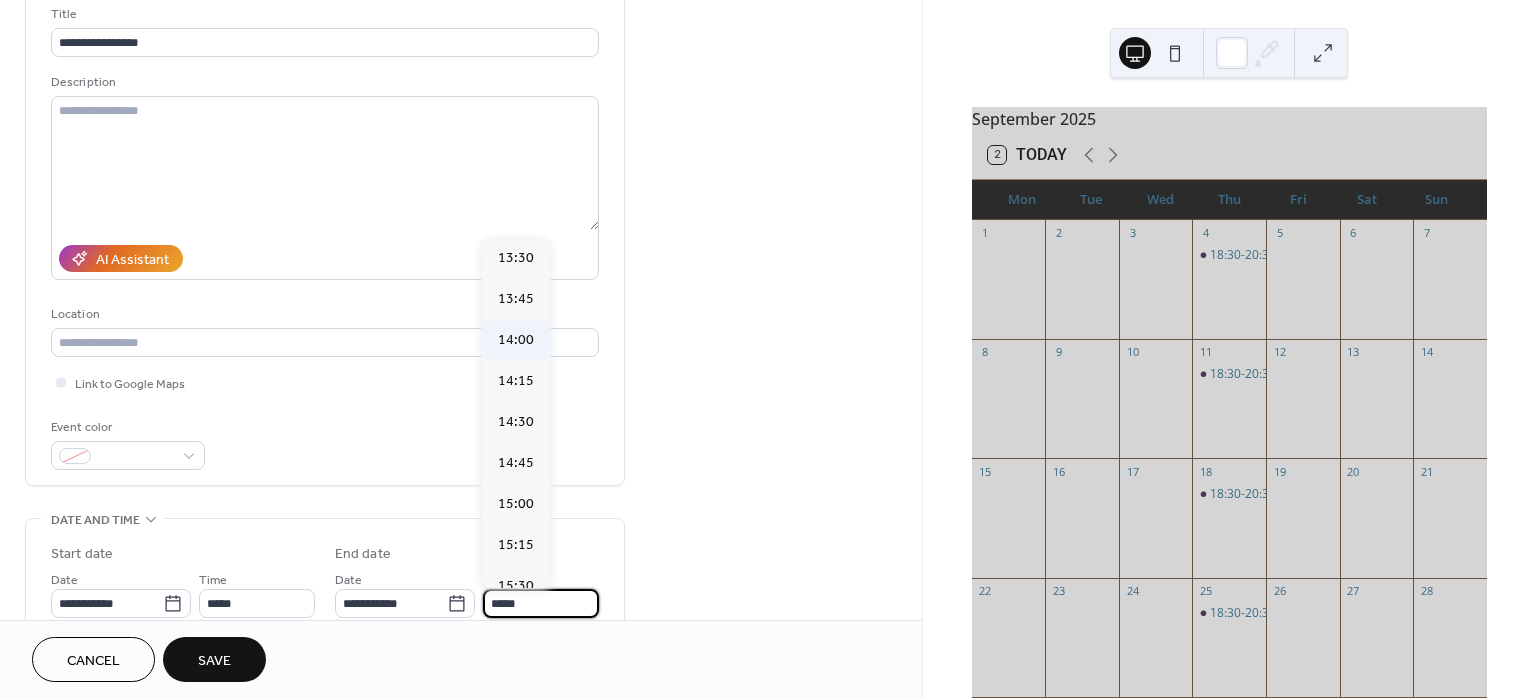 type on "*****" 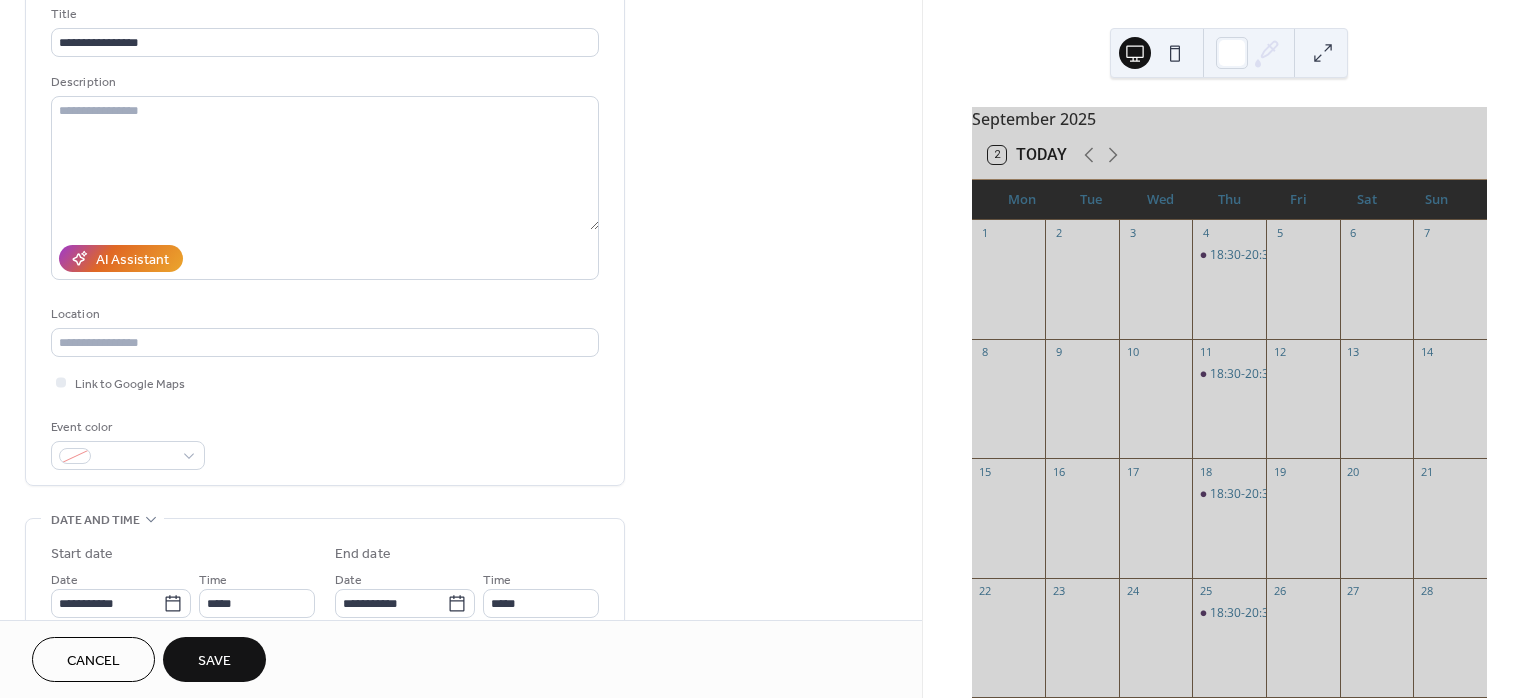 click on "Save" at bounding box center (214, 659) 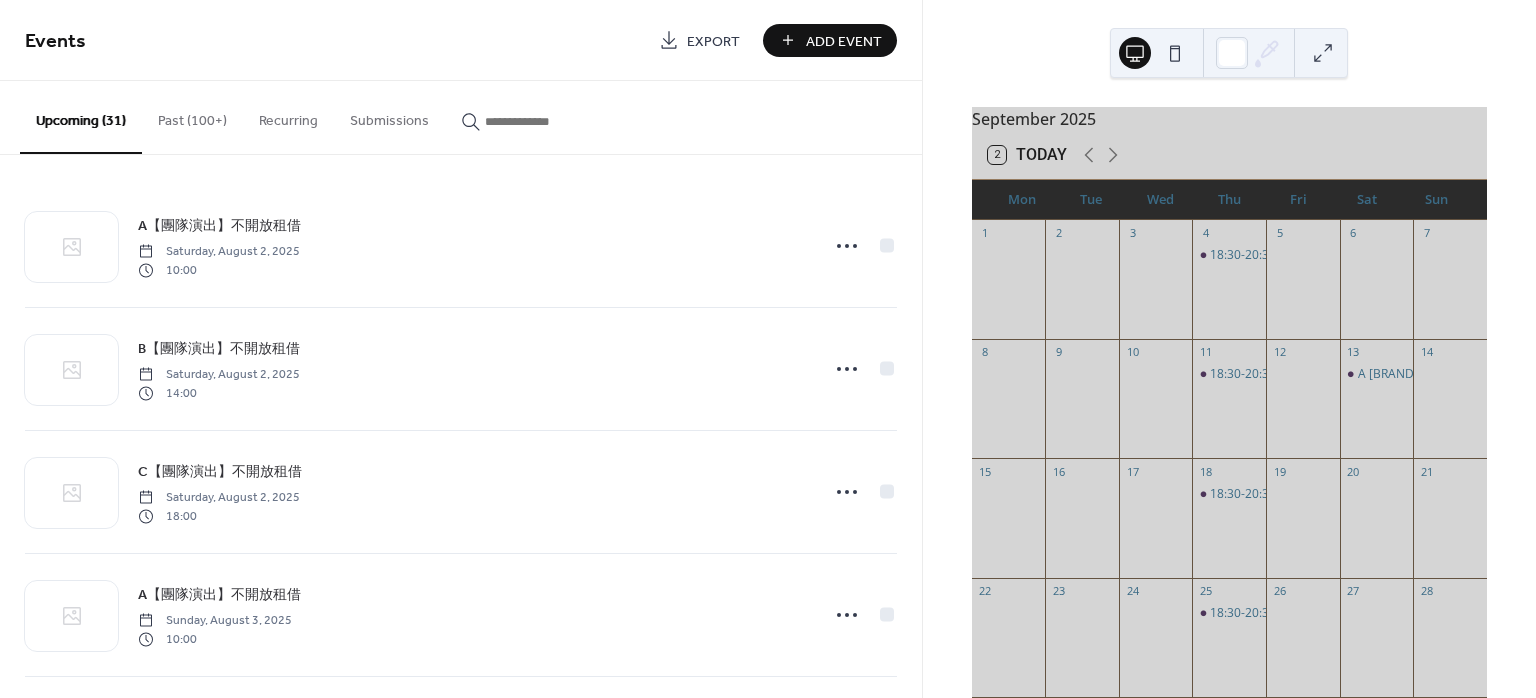 click on "Add Event" at bounding box center (844, 41) 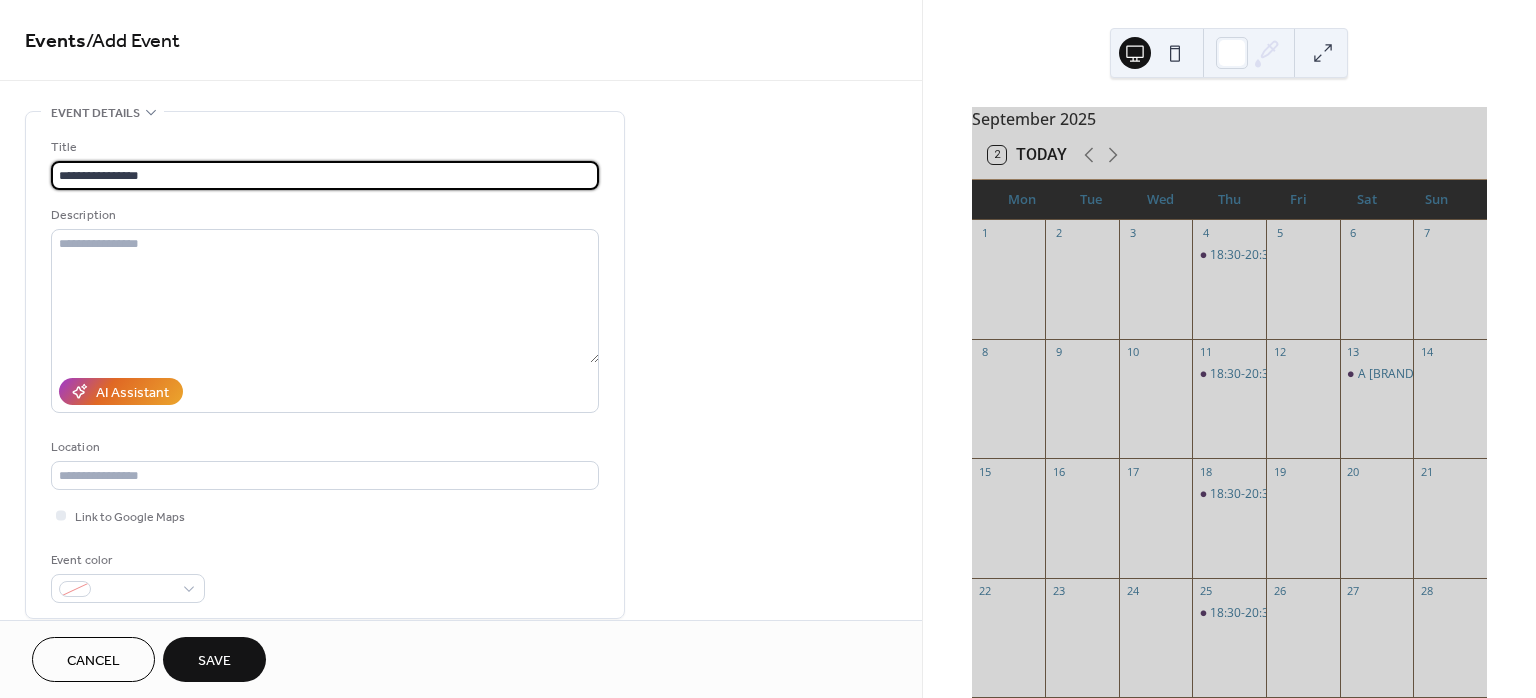scroll, scrollTop: 266, scrollLeft: 0, axis: vertical 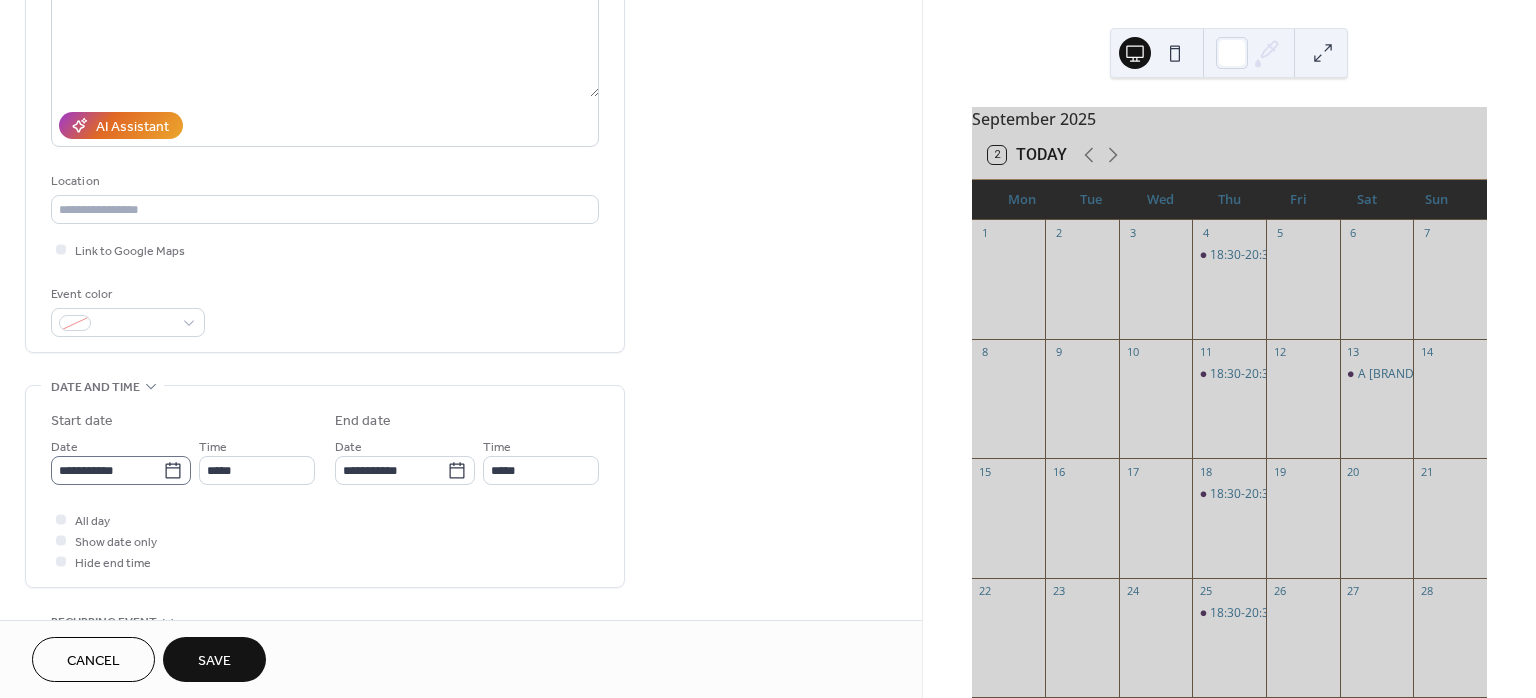 type on "**********" 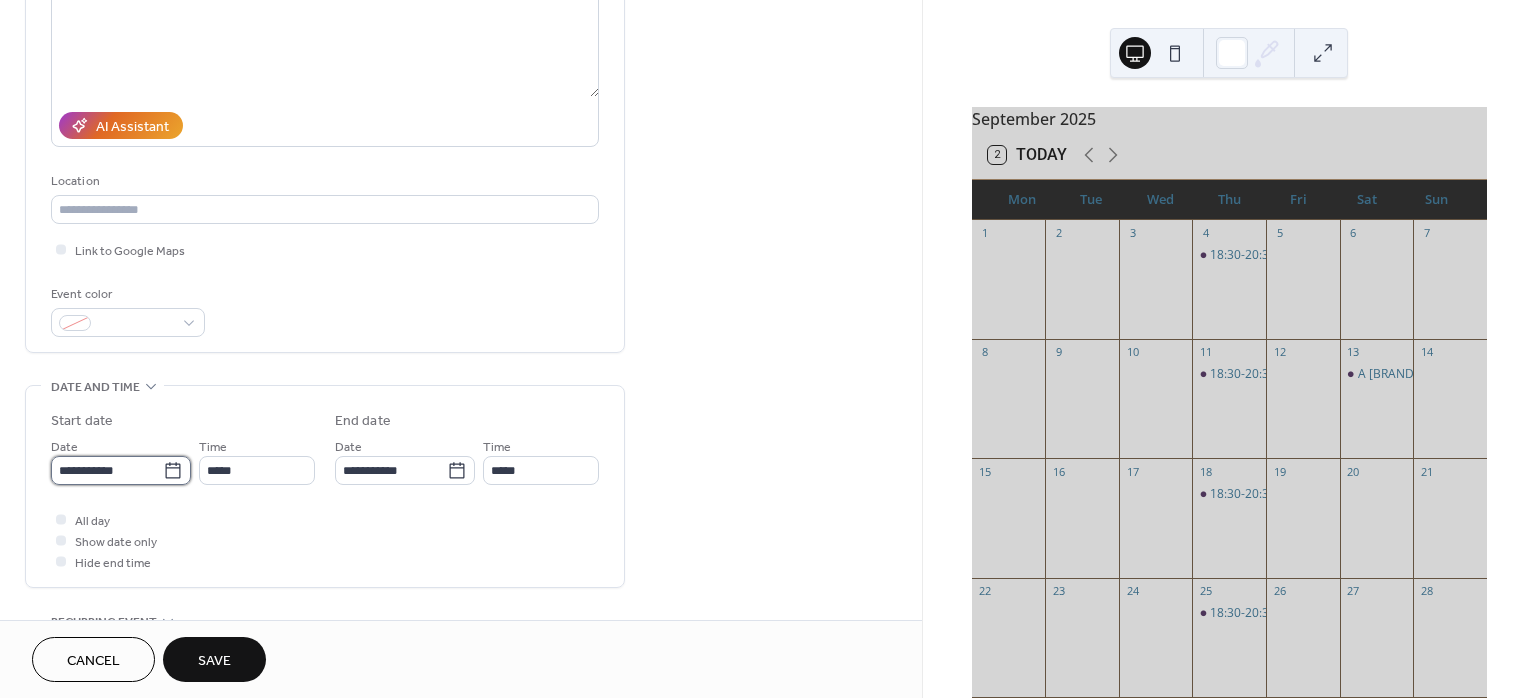 click on "**********" at bounding box center (107, 470) 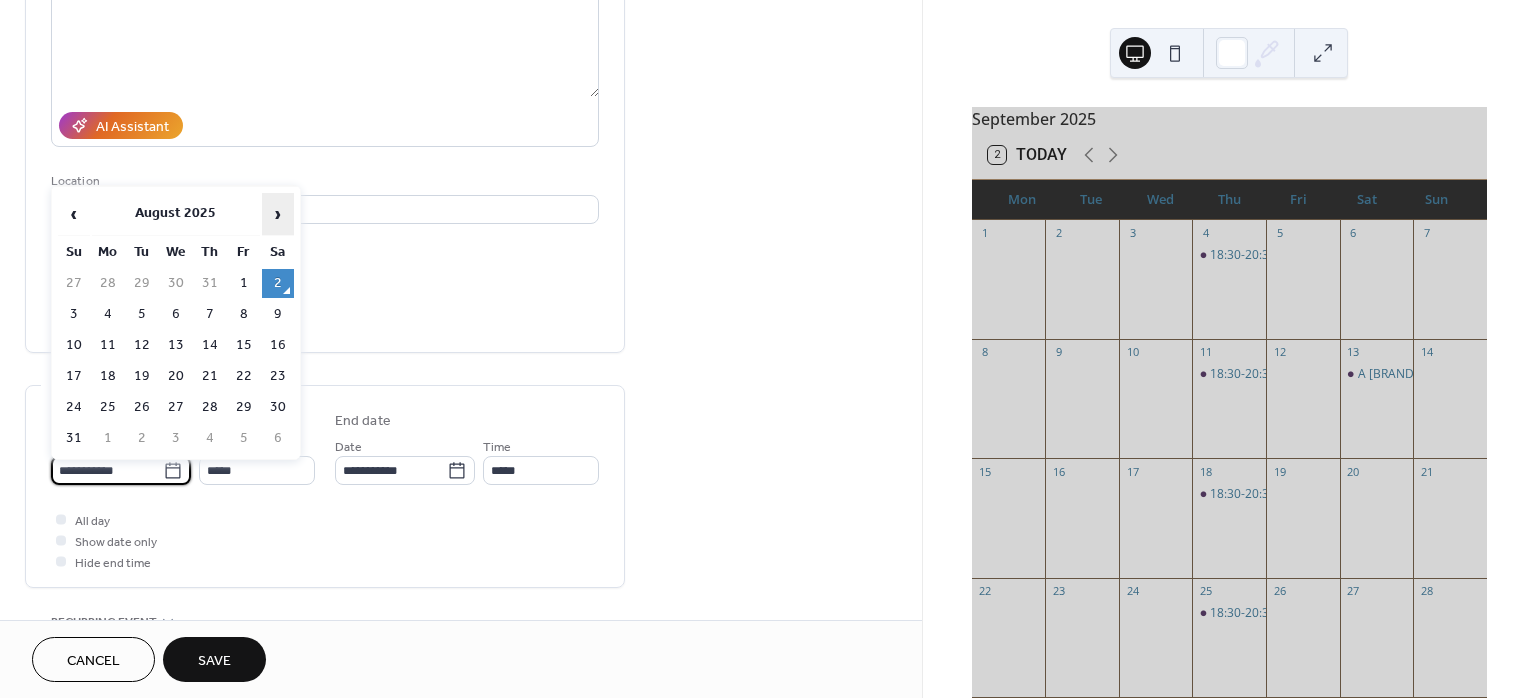 click on "›" at bounding box center [278, 214] 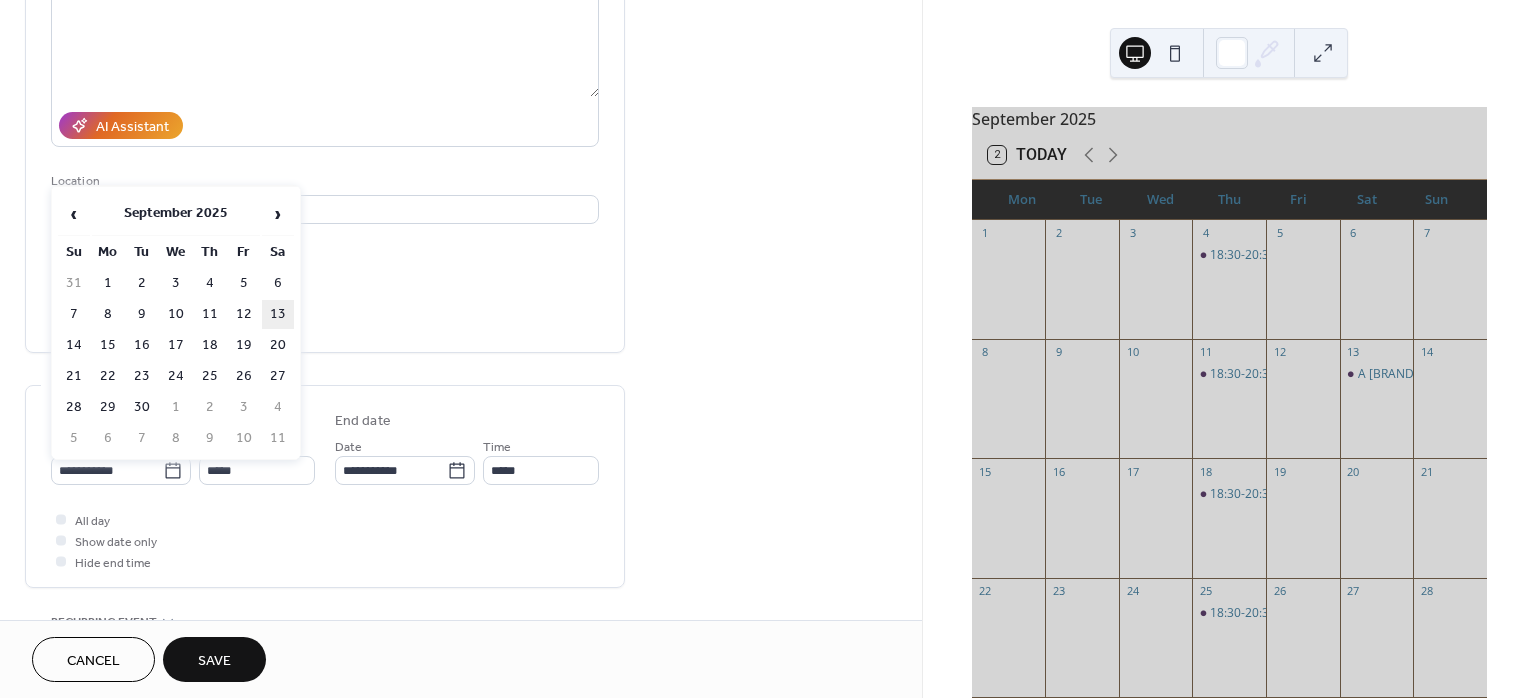 click on "13" at bounding box center [278, 314] 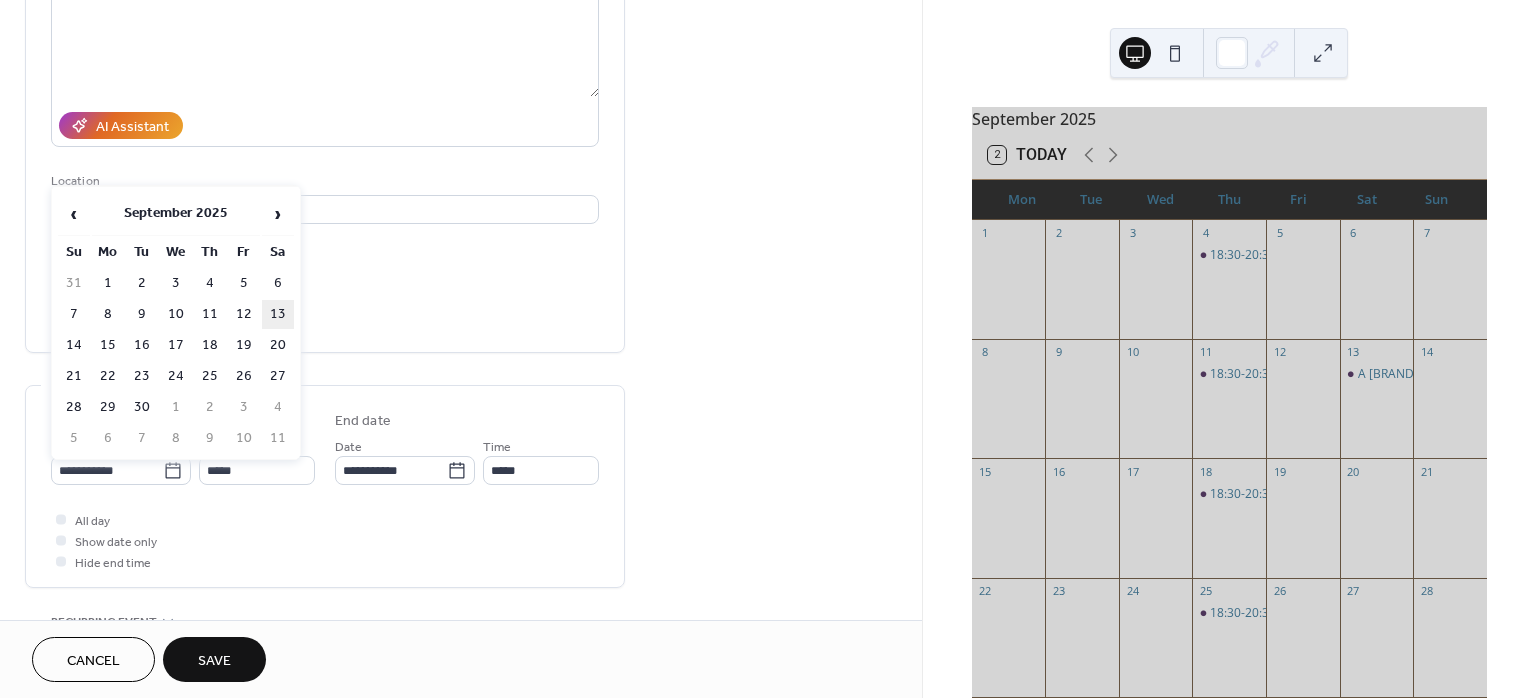 type on "**********" 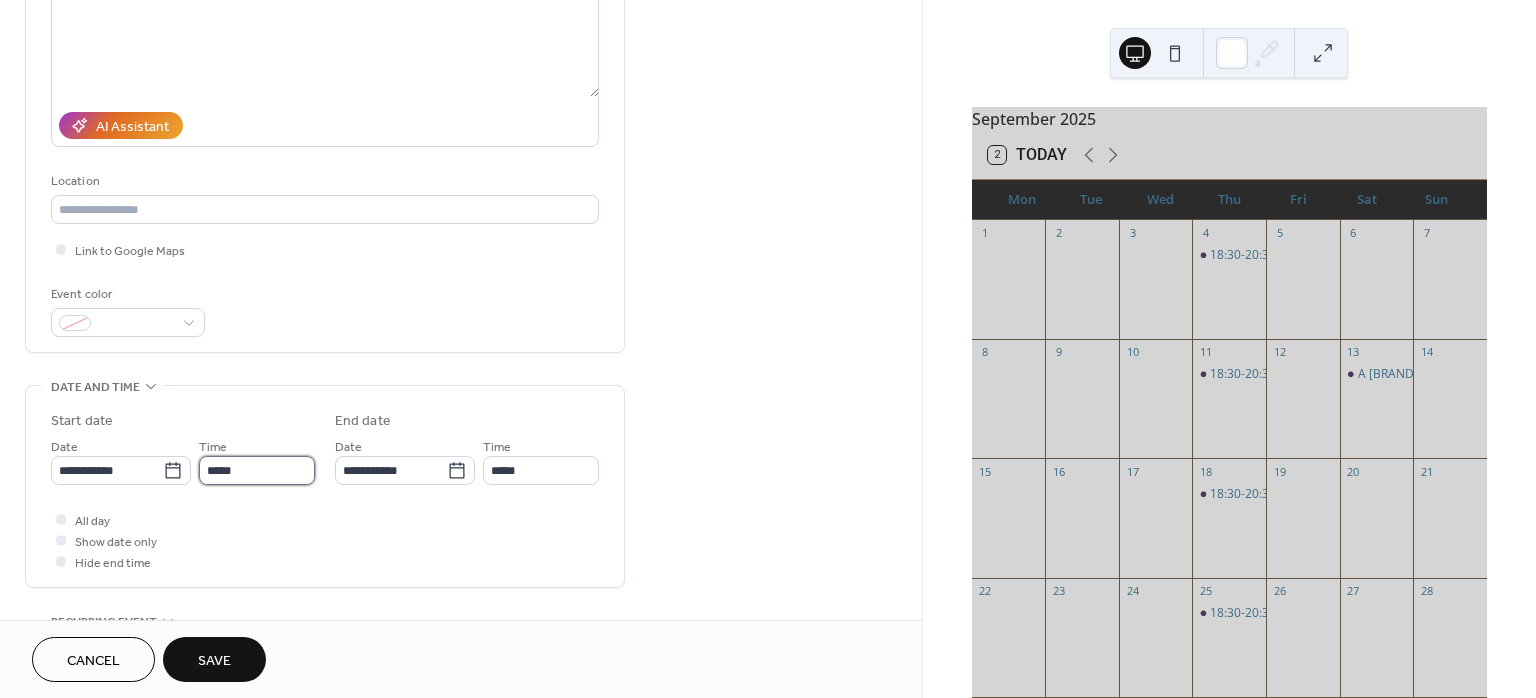 click on "*****" at bounding box center [257, 470] 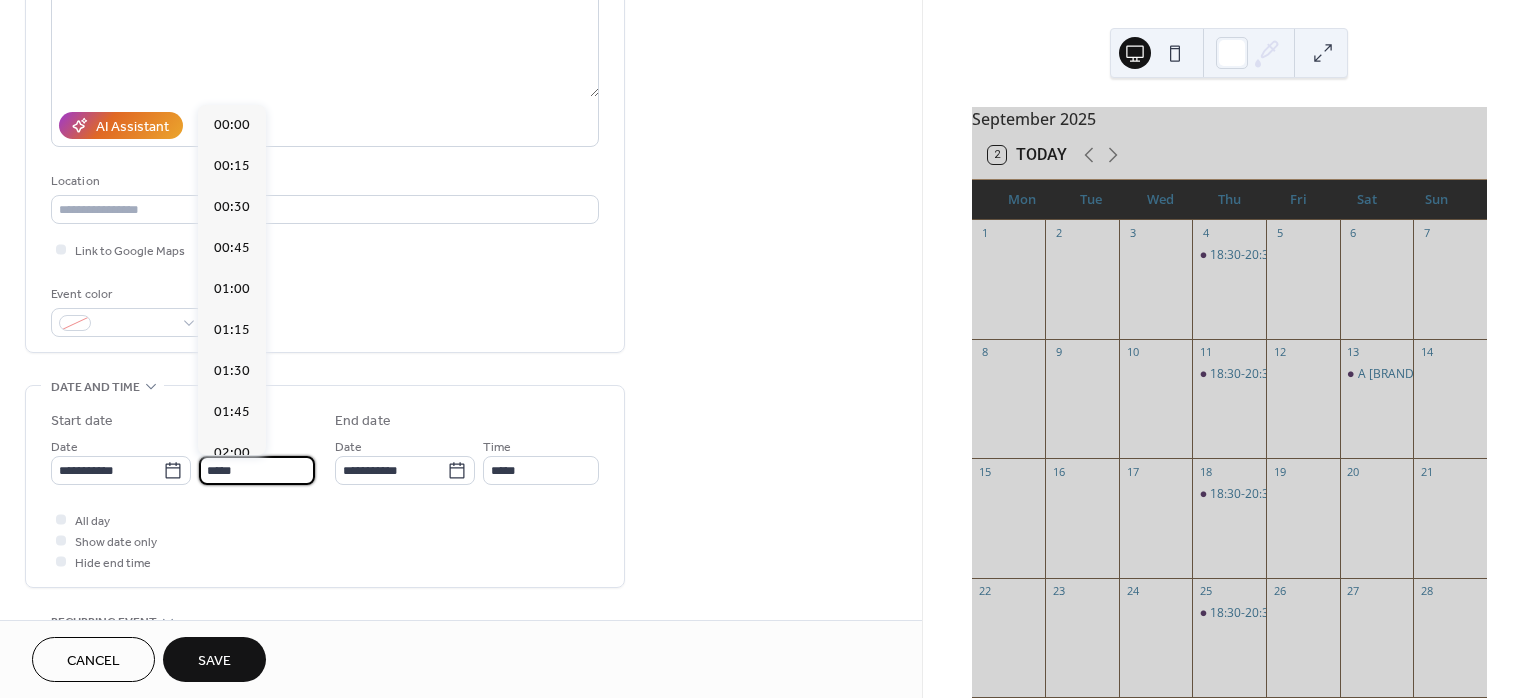 scroll, scrollTop: 1946, scrollLeft: 0, axis: vertical 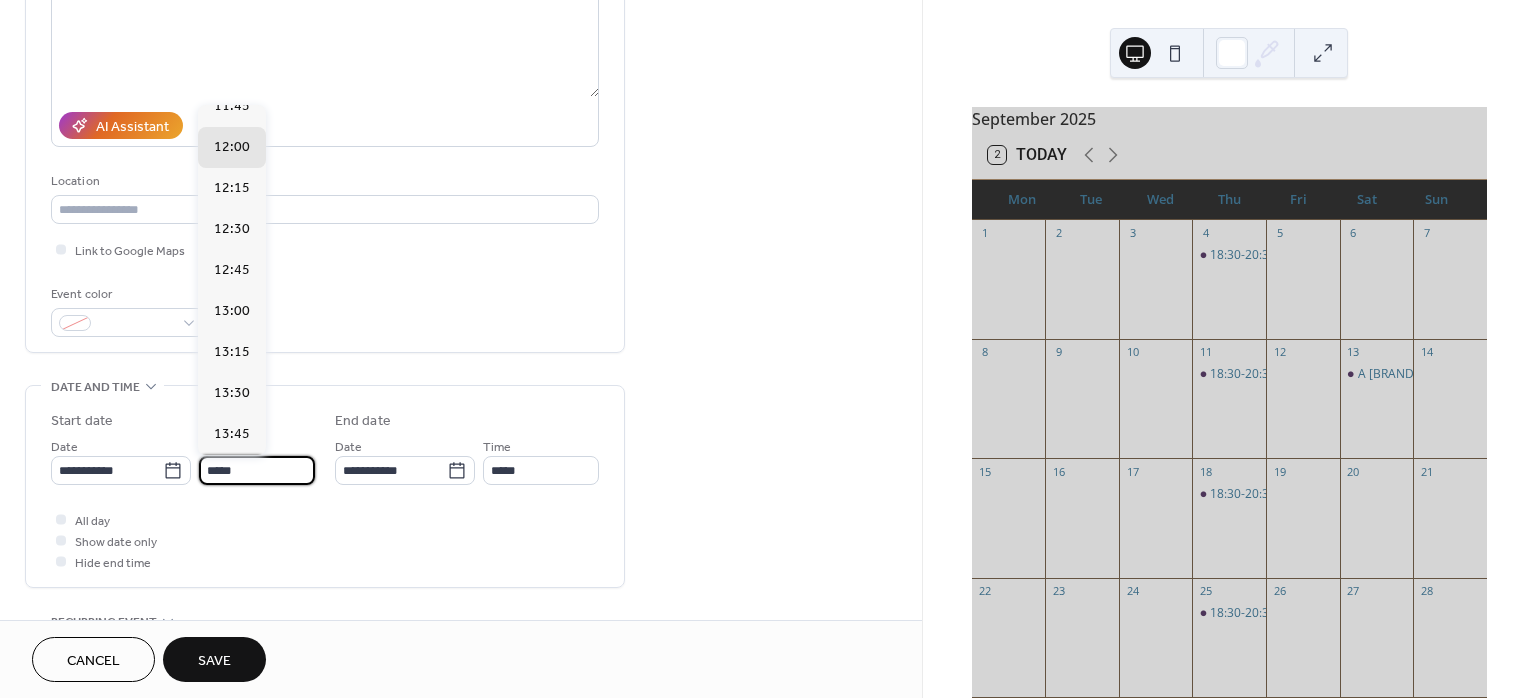 click on "14:00" at bounding box center (232, 474) 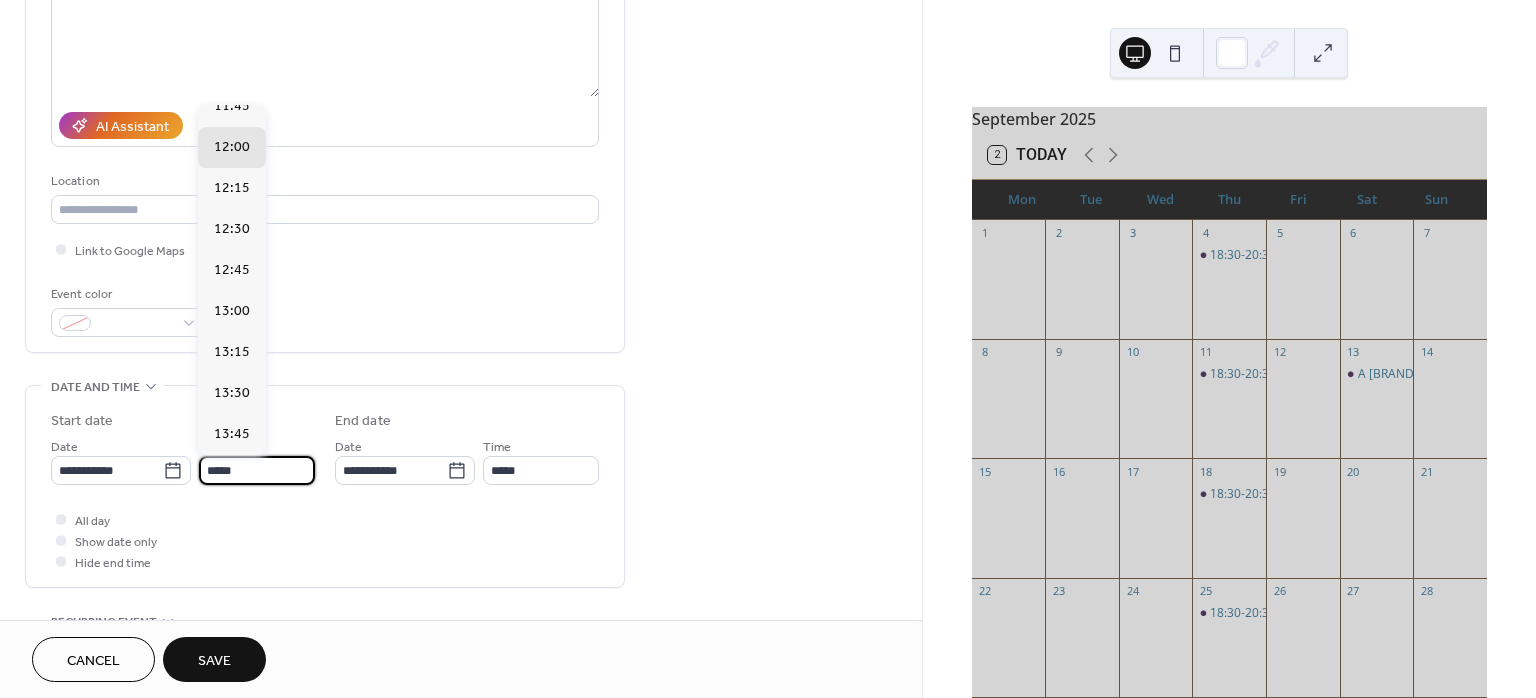 type on "*****" 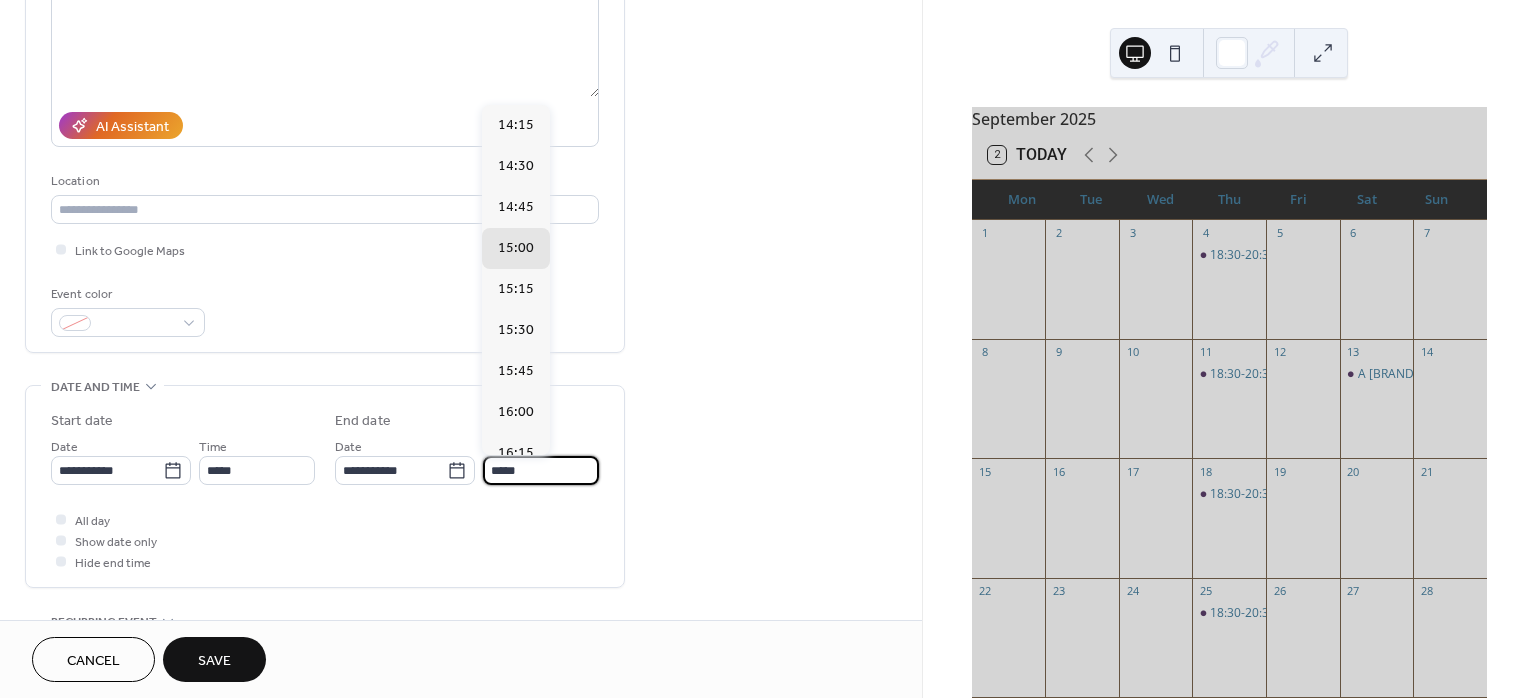 click on "*****" at bounding box center [541, 470] 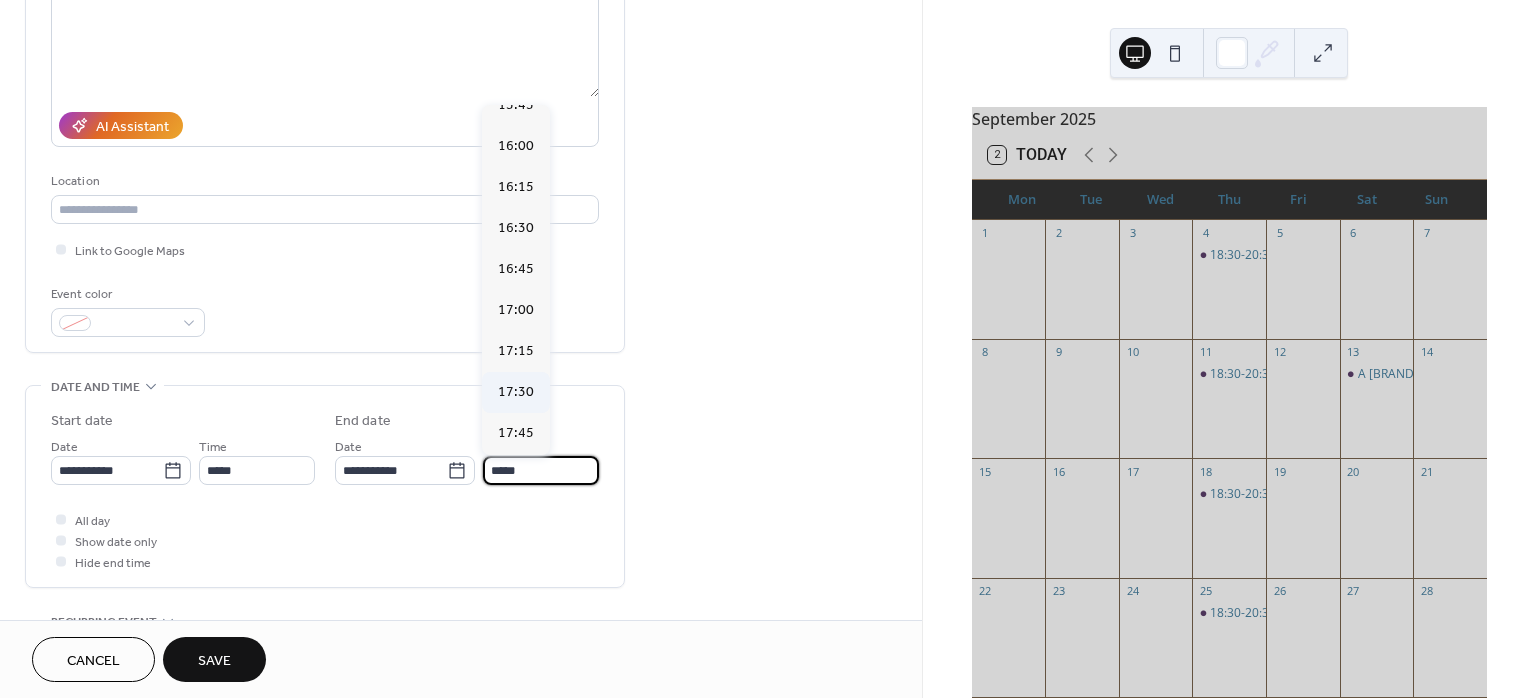 scroll, scrollTop: 400, scrollLeft: 0, axis: vertical 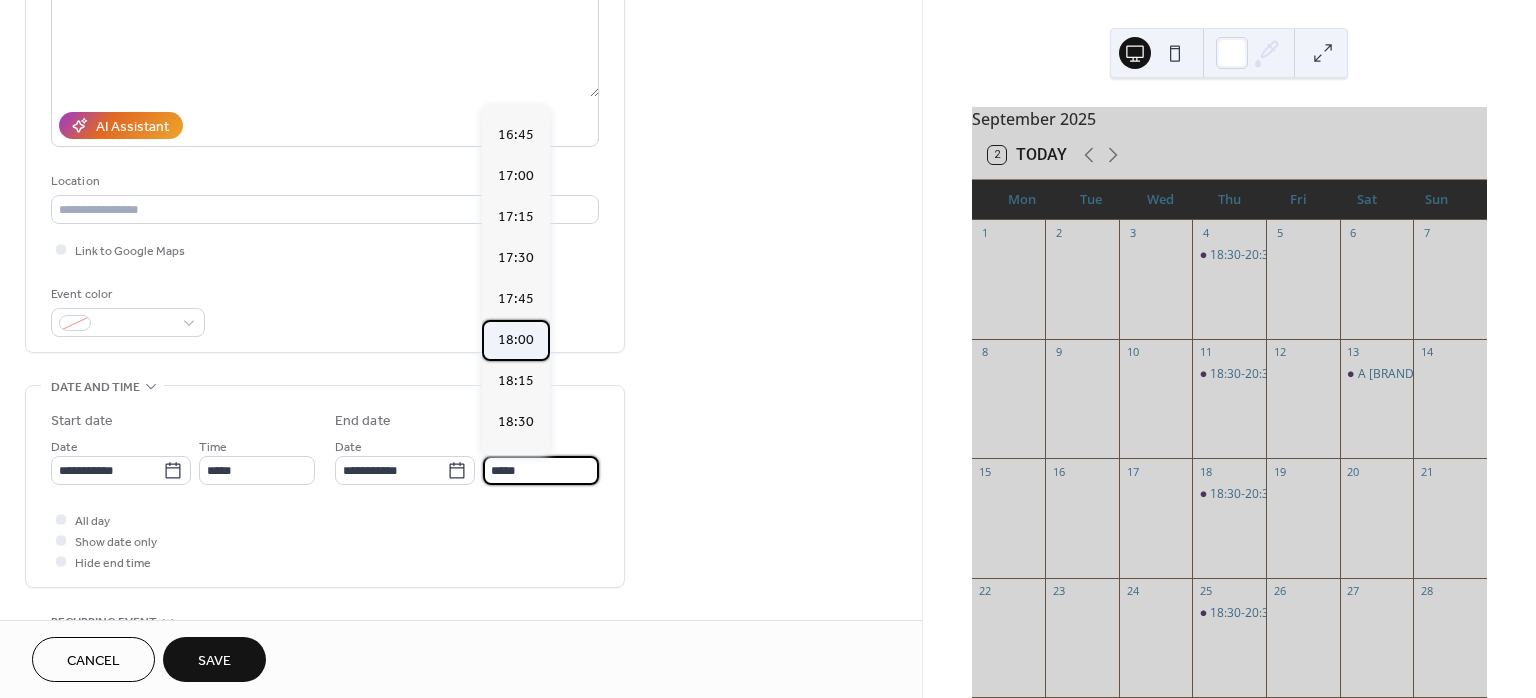 click on "18:00" at bounding box center (516, 339) 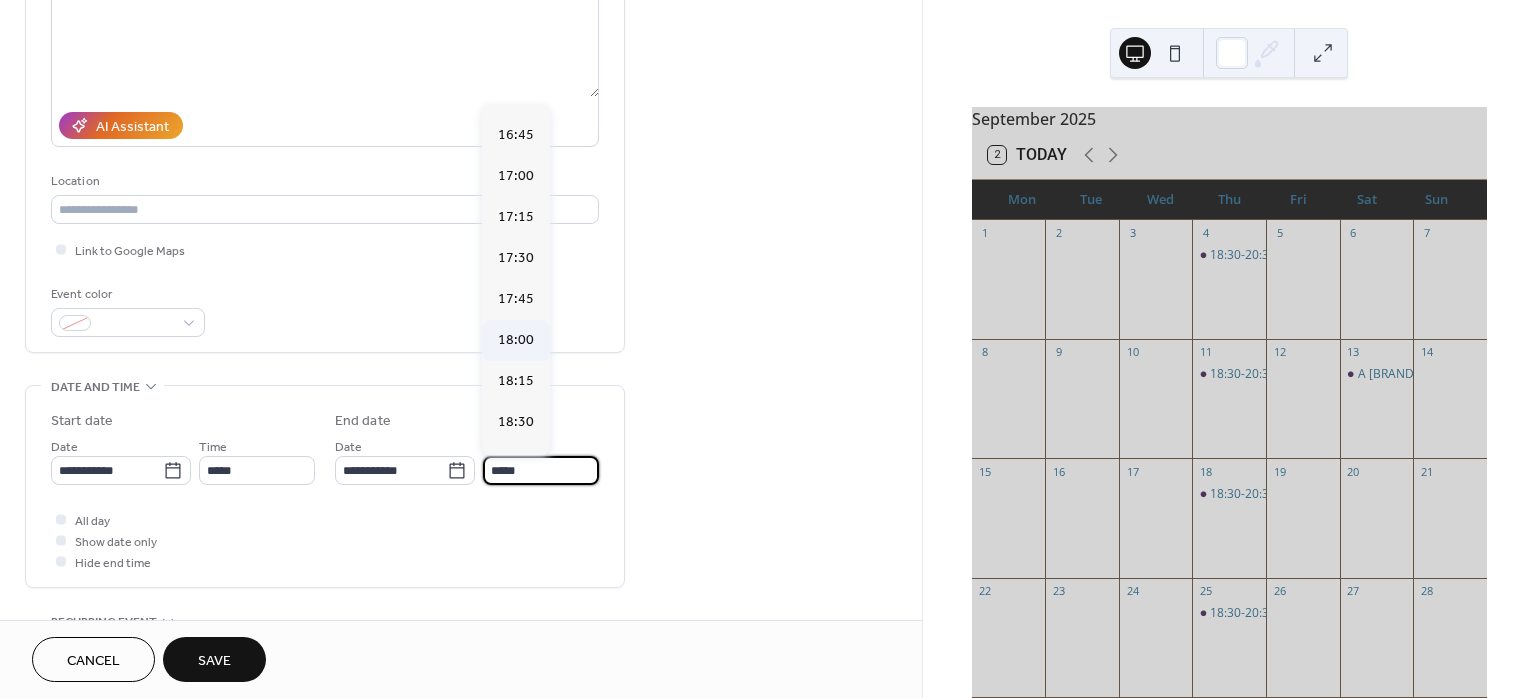 type on "*****" 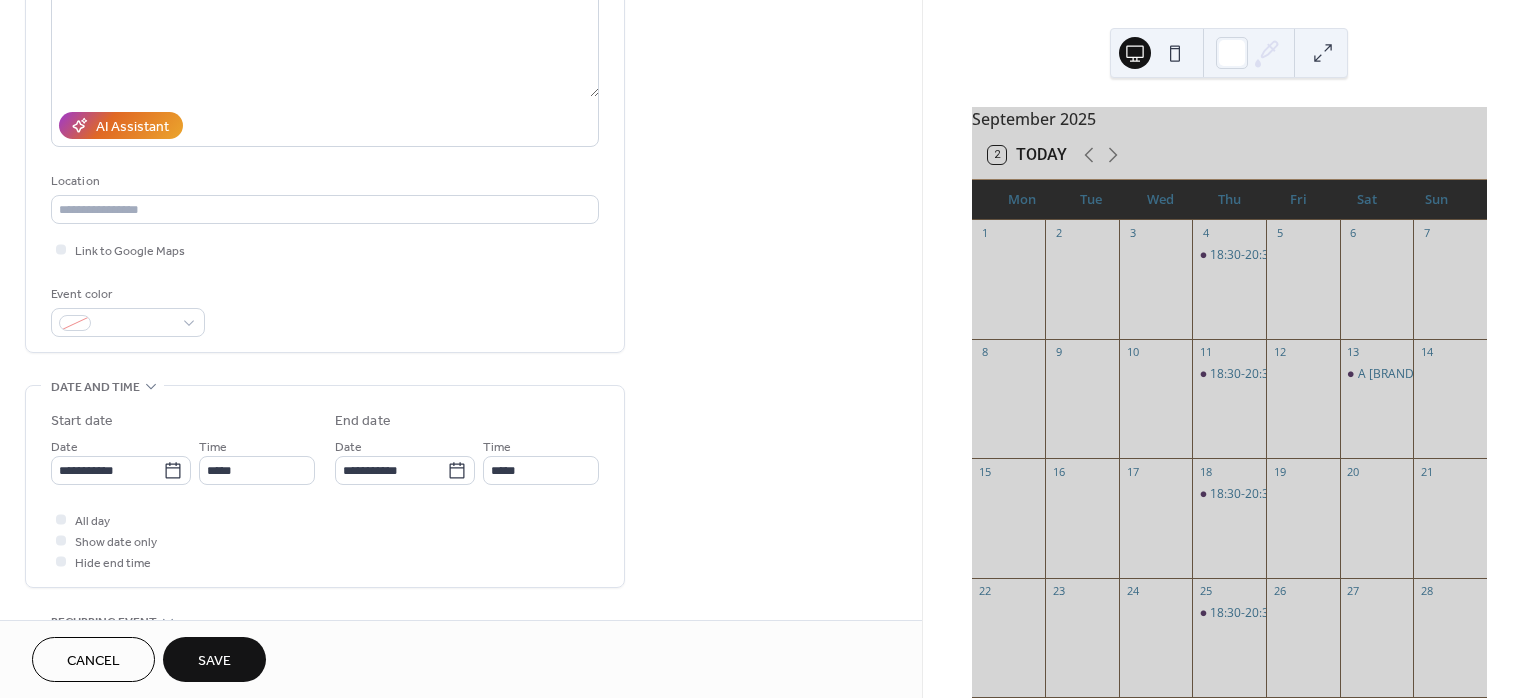 click on "Save" at bounding box center [214, 659] 